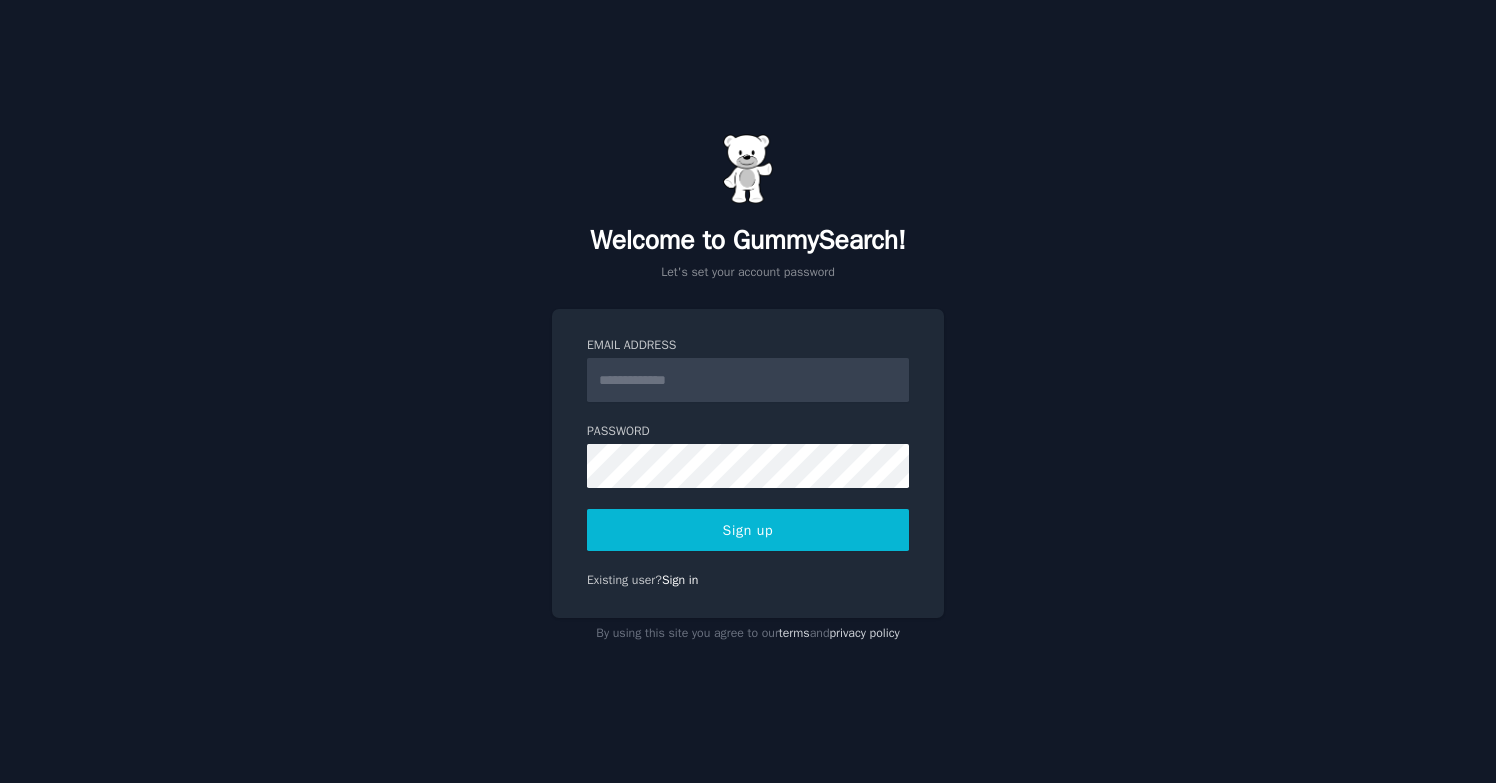 scroll, scrollTop: 0, scrollLeft: 0, axis: both 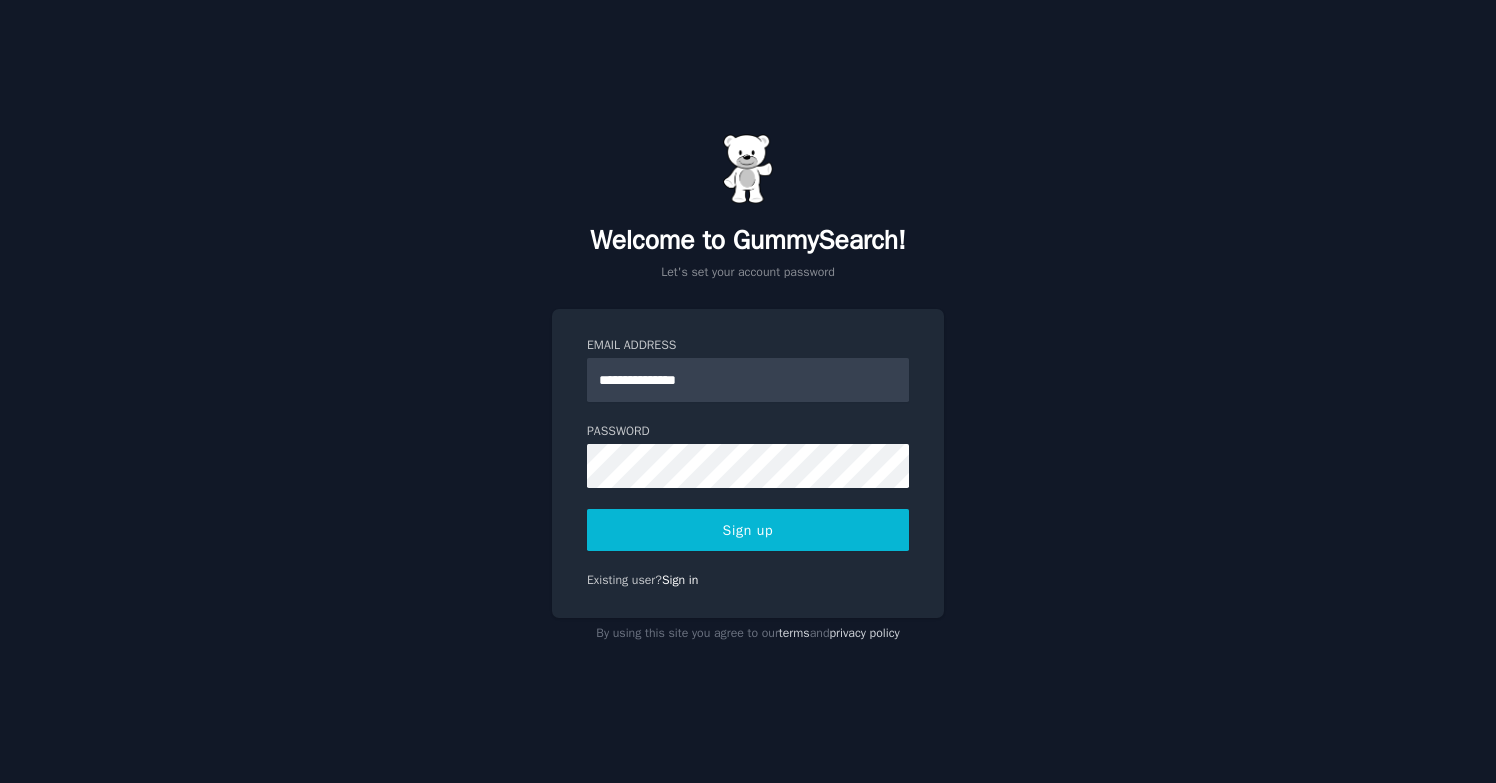 click on "Sign up" at bounding box center (748, 530) 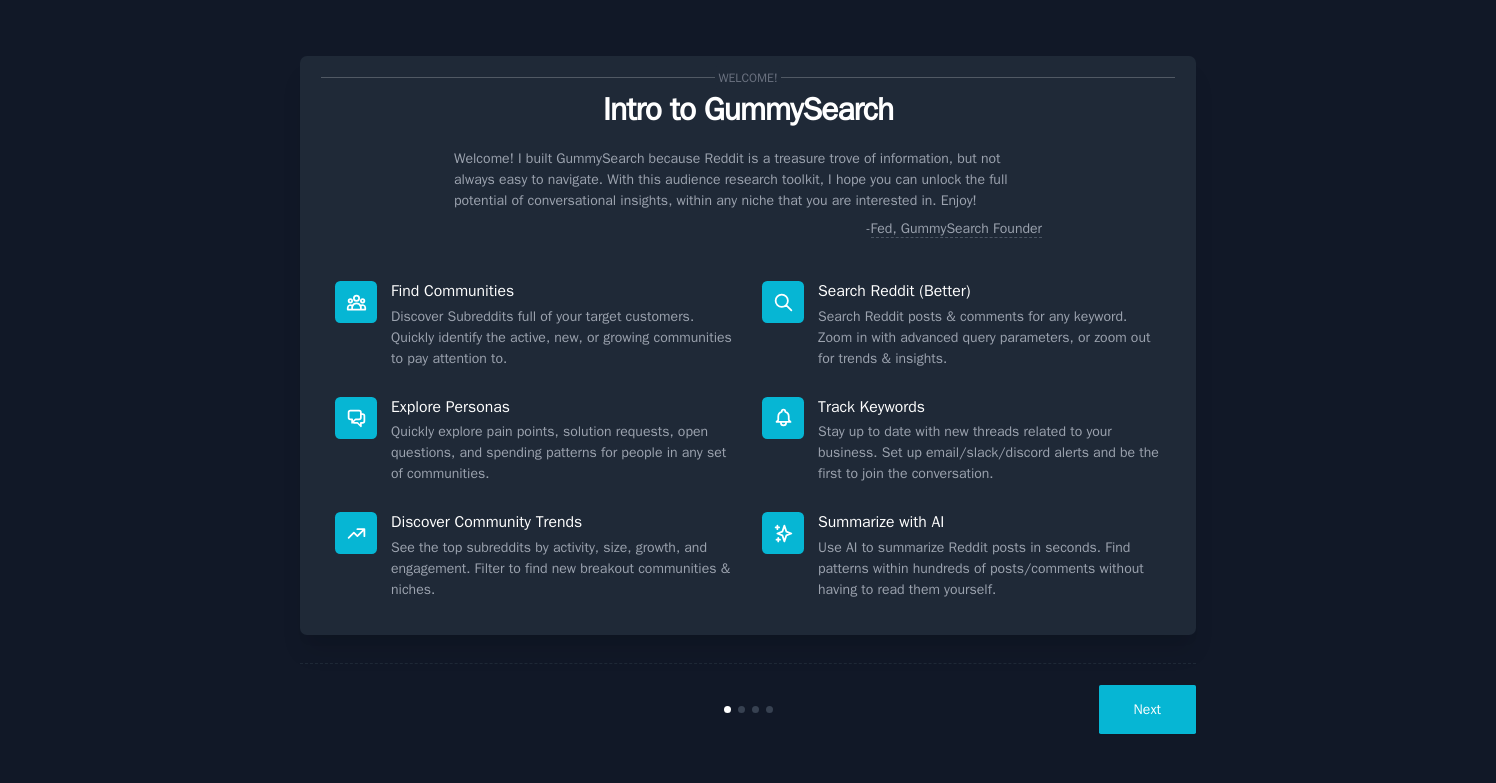 scroll, scrollTop: 0, scrollLeft: 0, axis: both 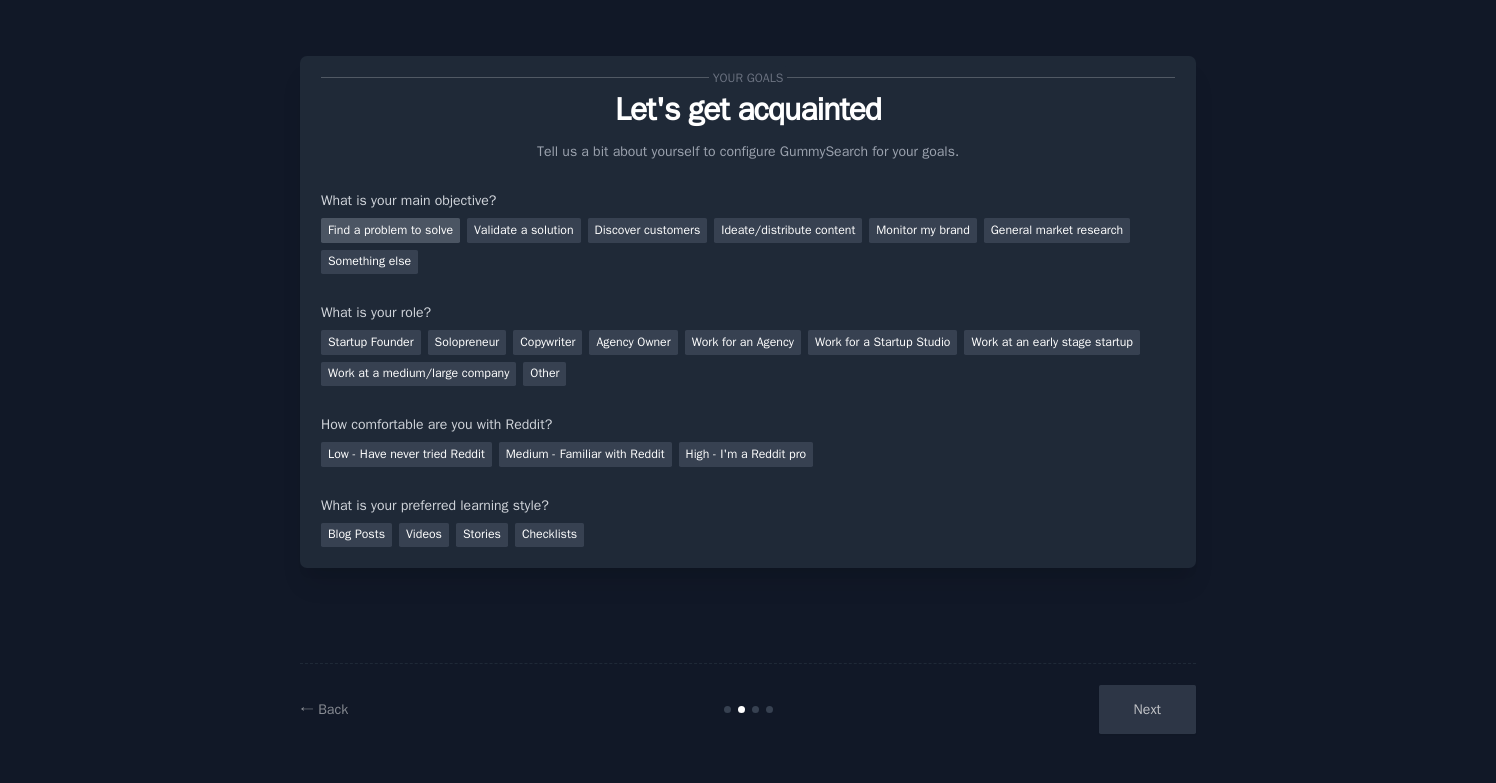 click on "Find a problem to solve" at bounding box center [390, 230] 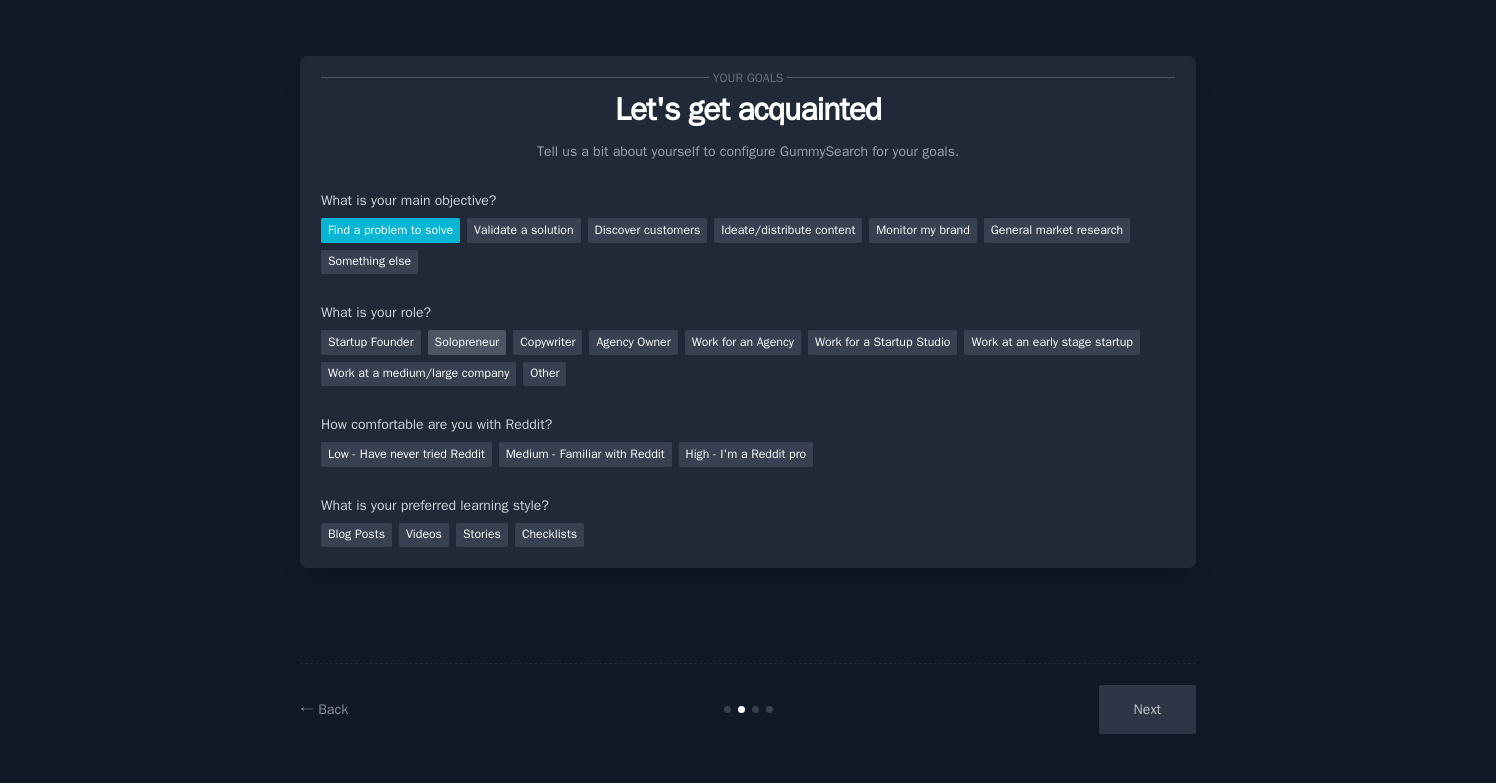 click on "Solopreneur" at bounding box center (467, 342) 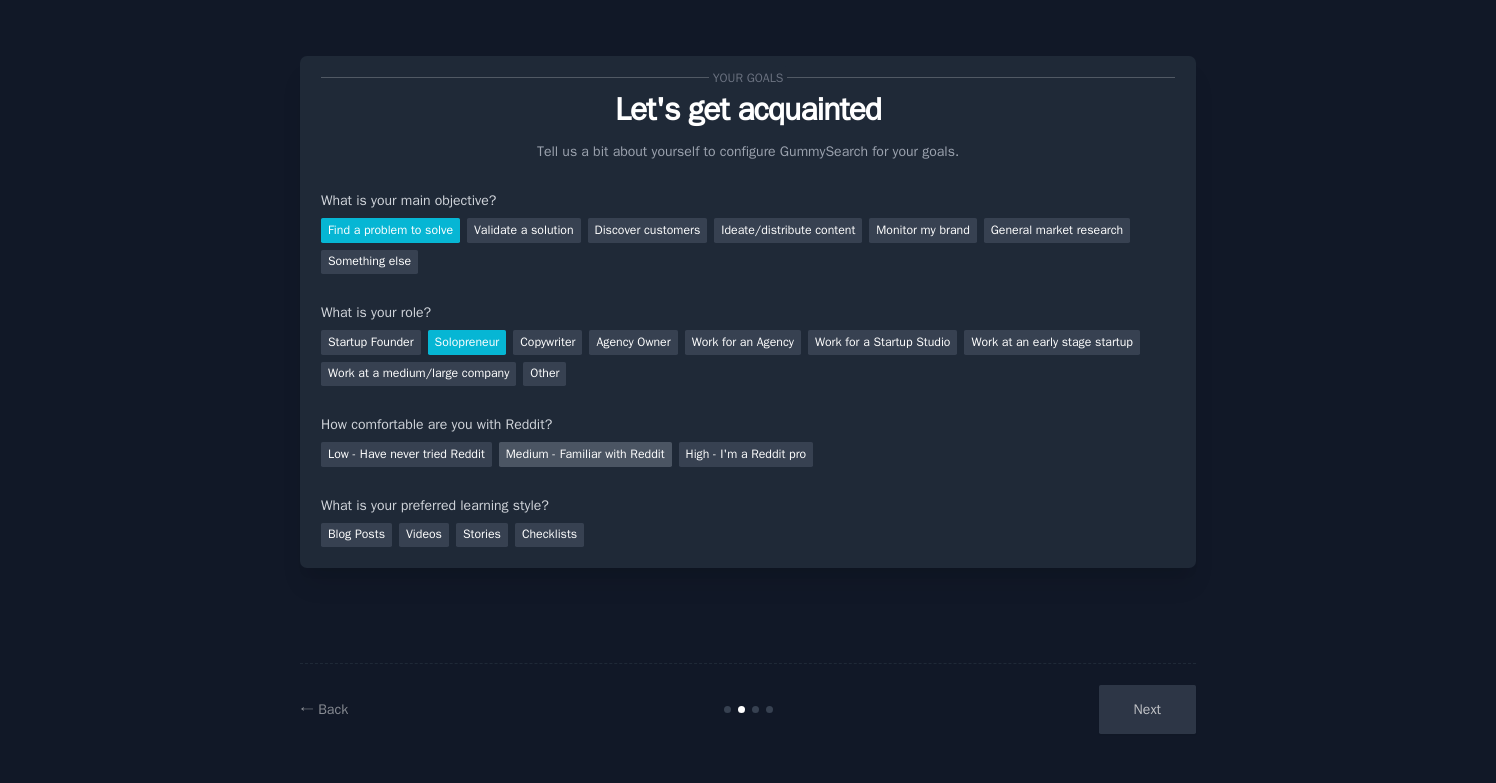 click on "Medium - Familiar with Reddit" at bounding box center (585, 454) 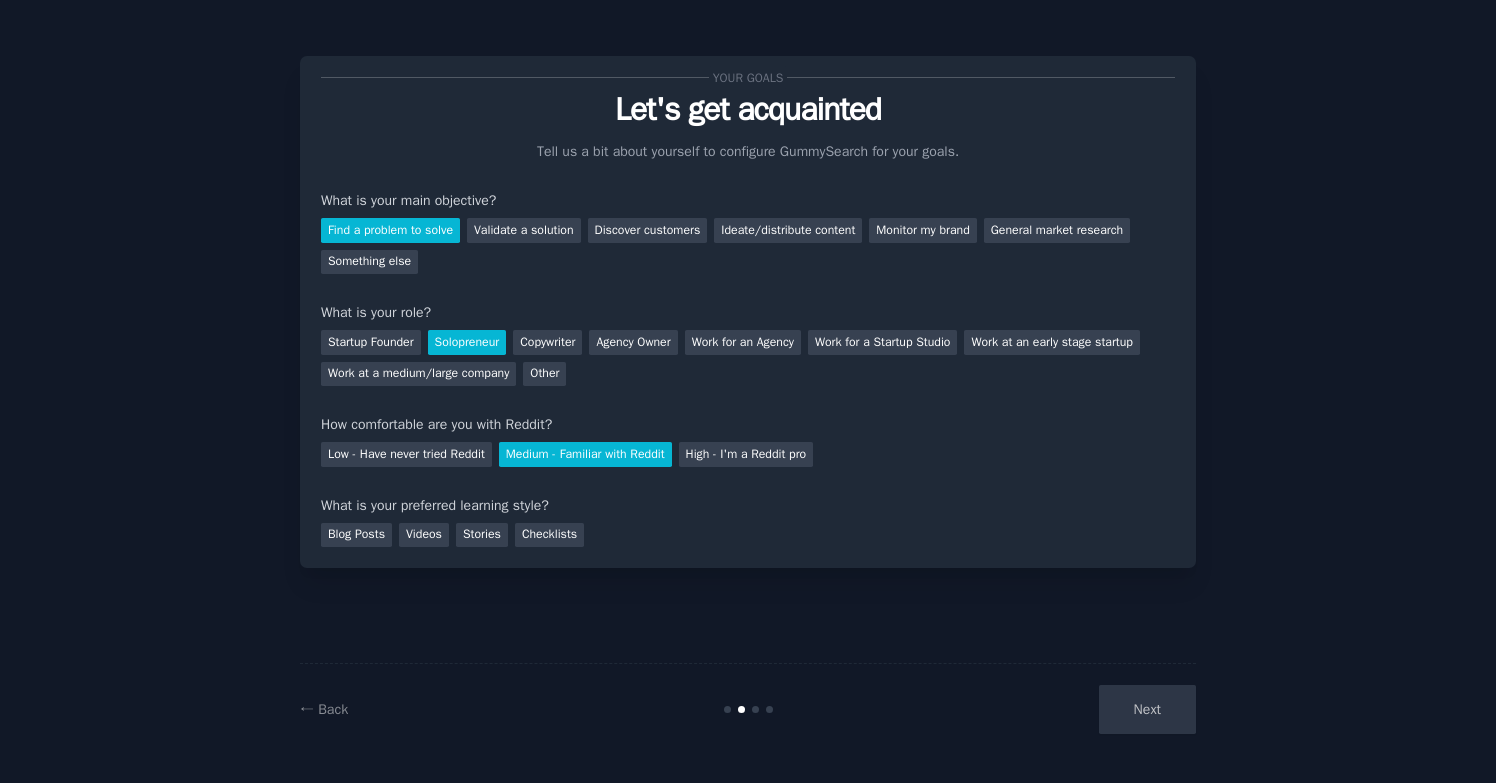 click on "Next" at bounding box center [1046, 709] 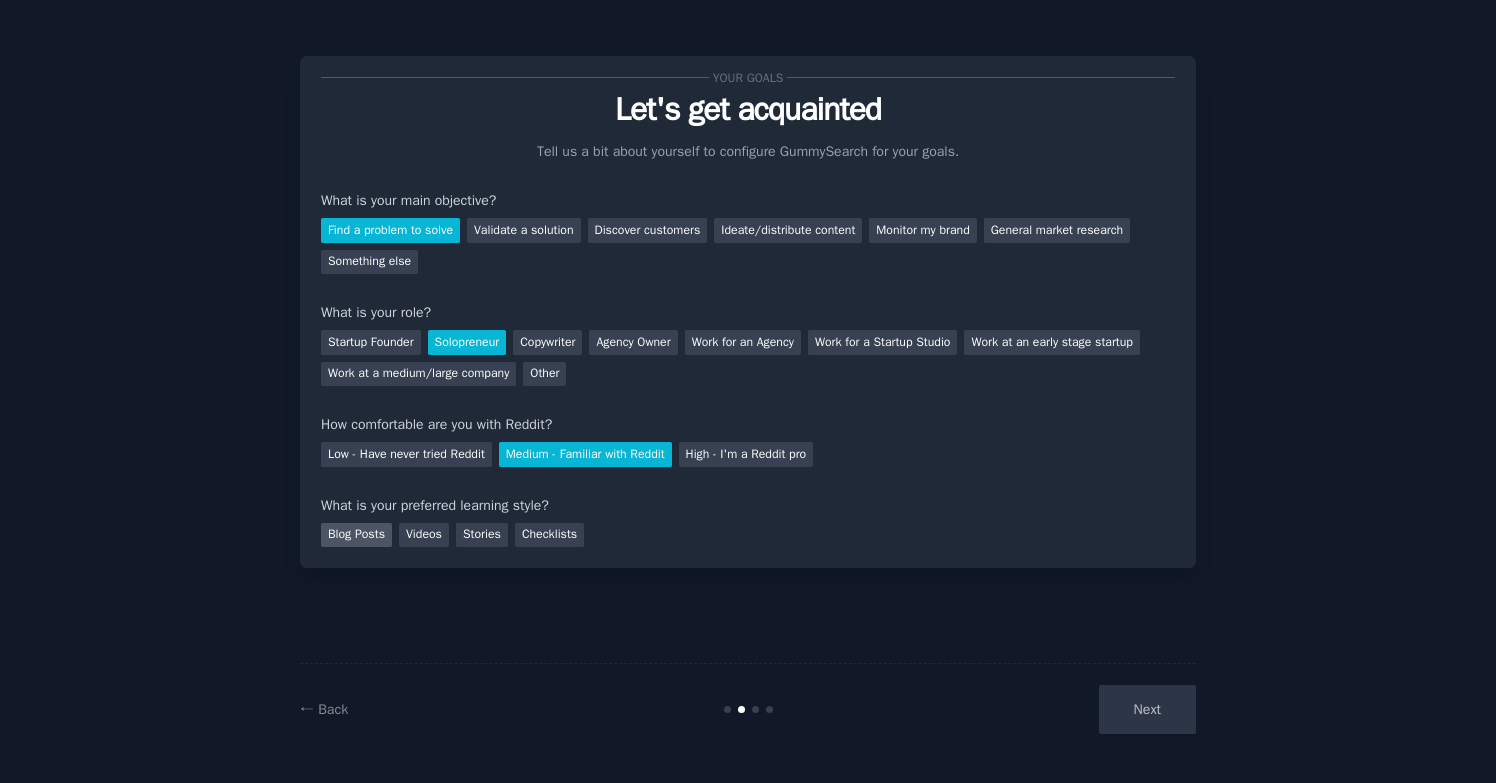 click on "Blog Posts" at bounding box center [356, 535] 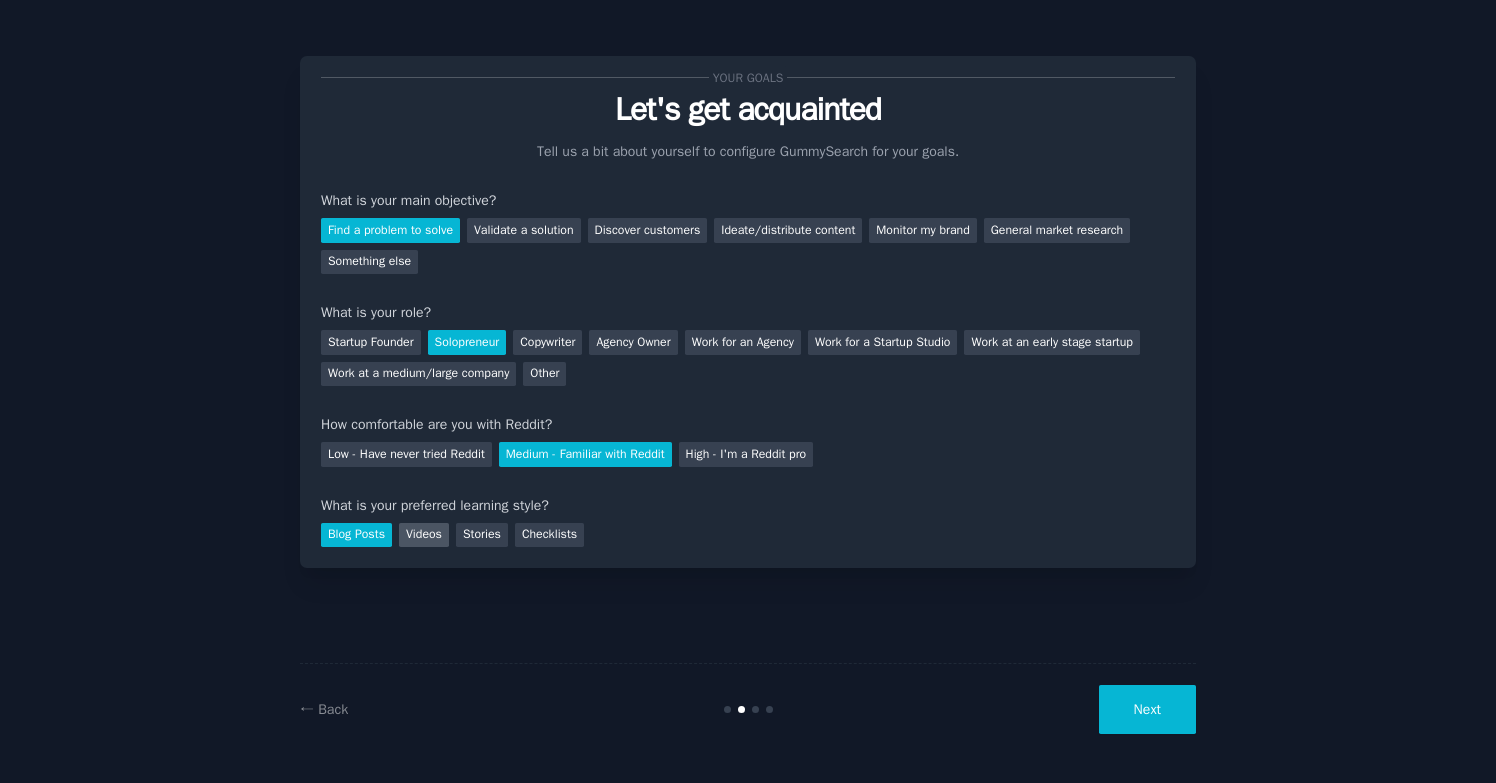 click on "Videos" at bounding box center [424, 535] 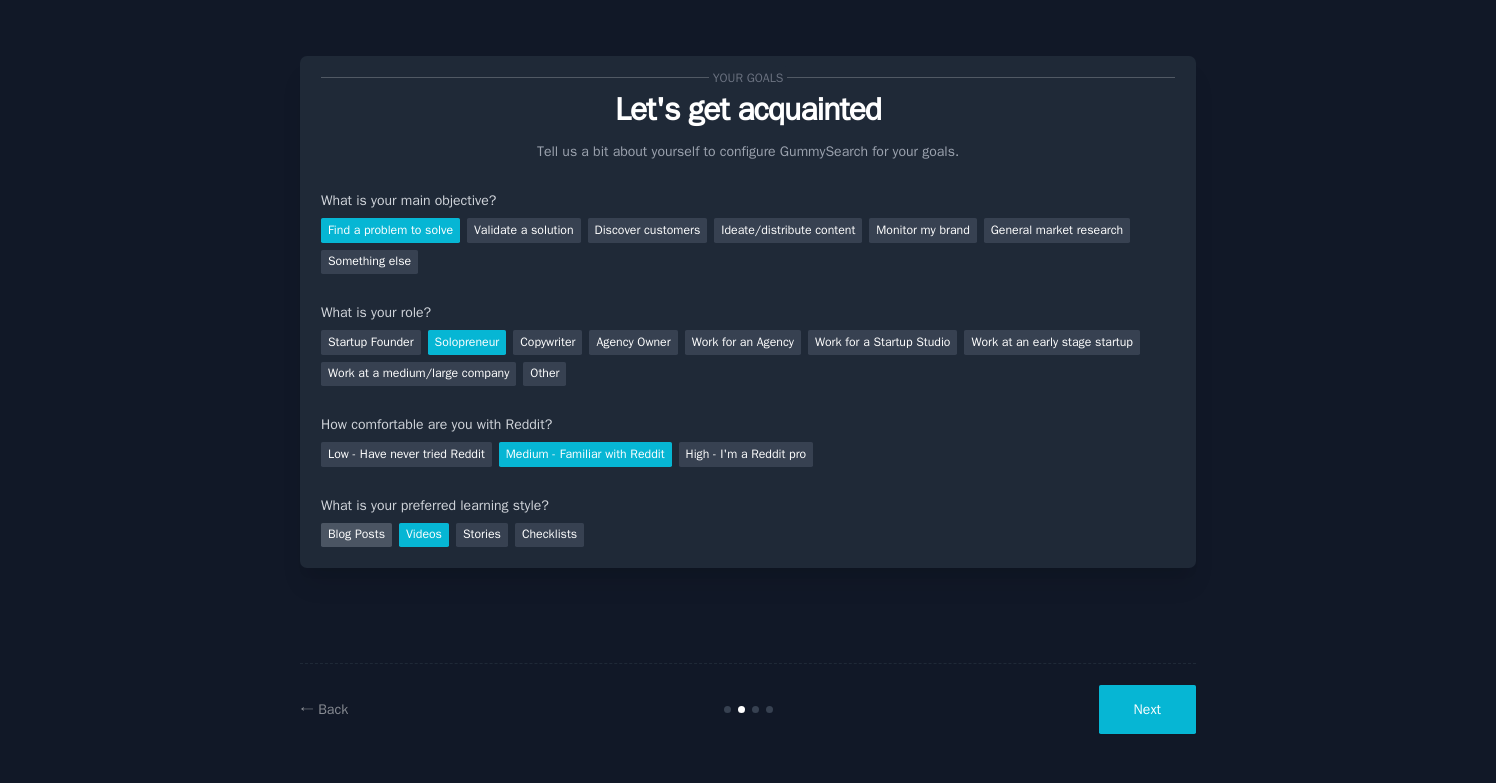 click on "Blog Posts" at bounding box center [356, 535] 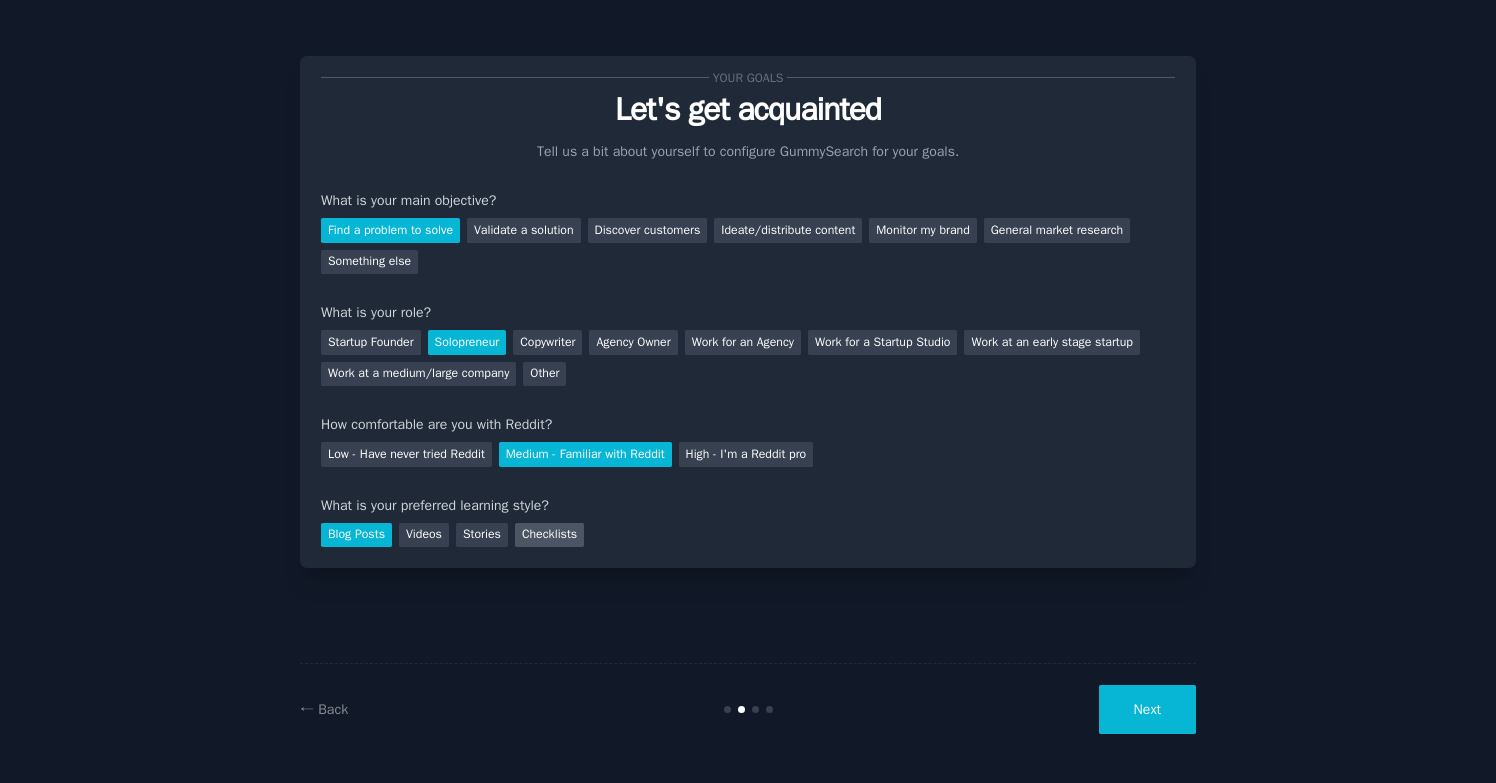 click on "Checklists" at bounding box center (549, 535) 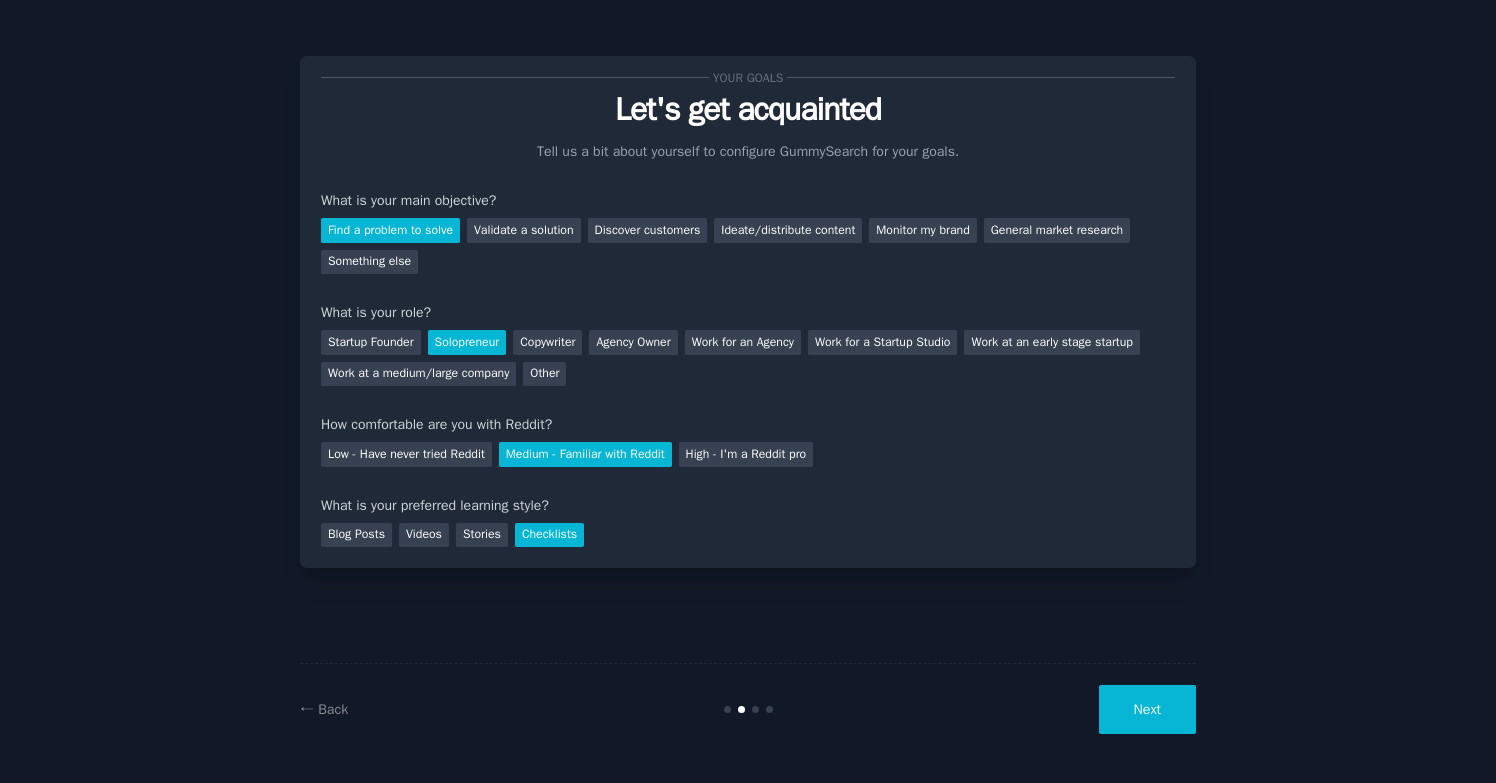 click on "Next" at bounding box center (1147, 709) 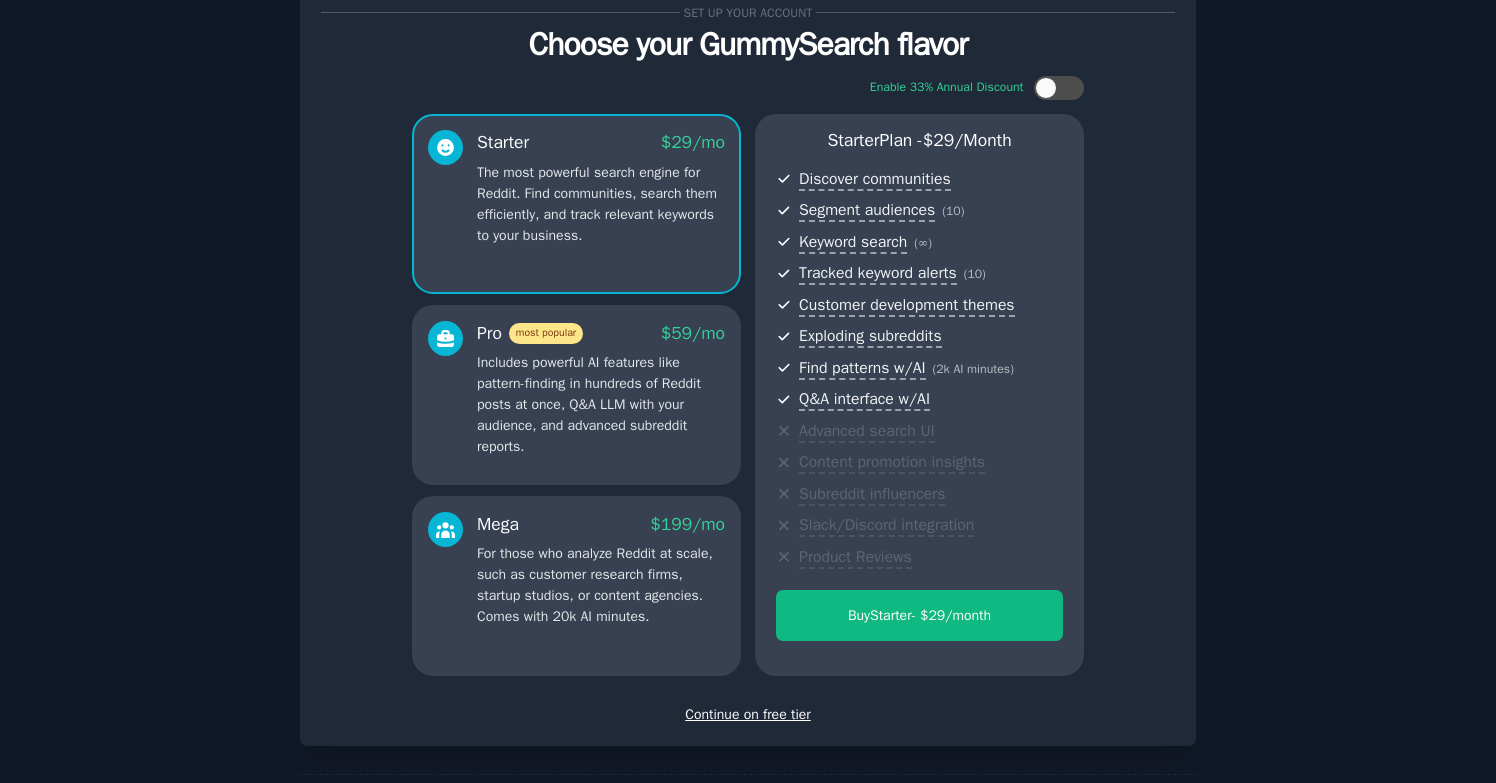scroll, scrollTop: 148, scrollLeft: 0, axis: vertical 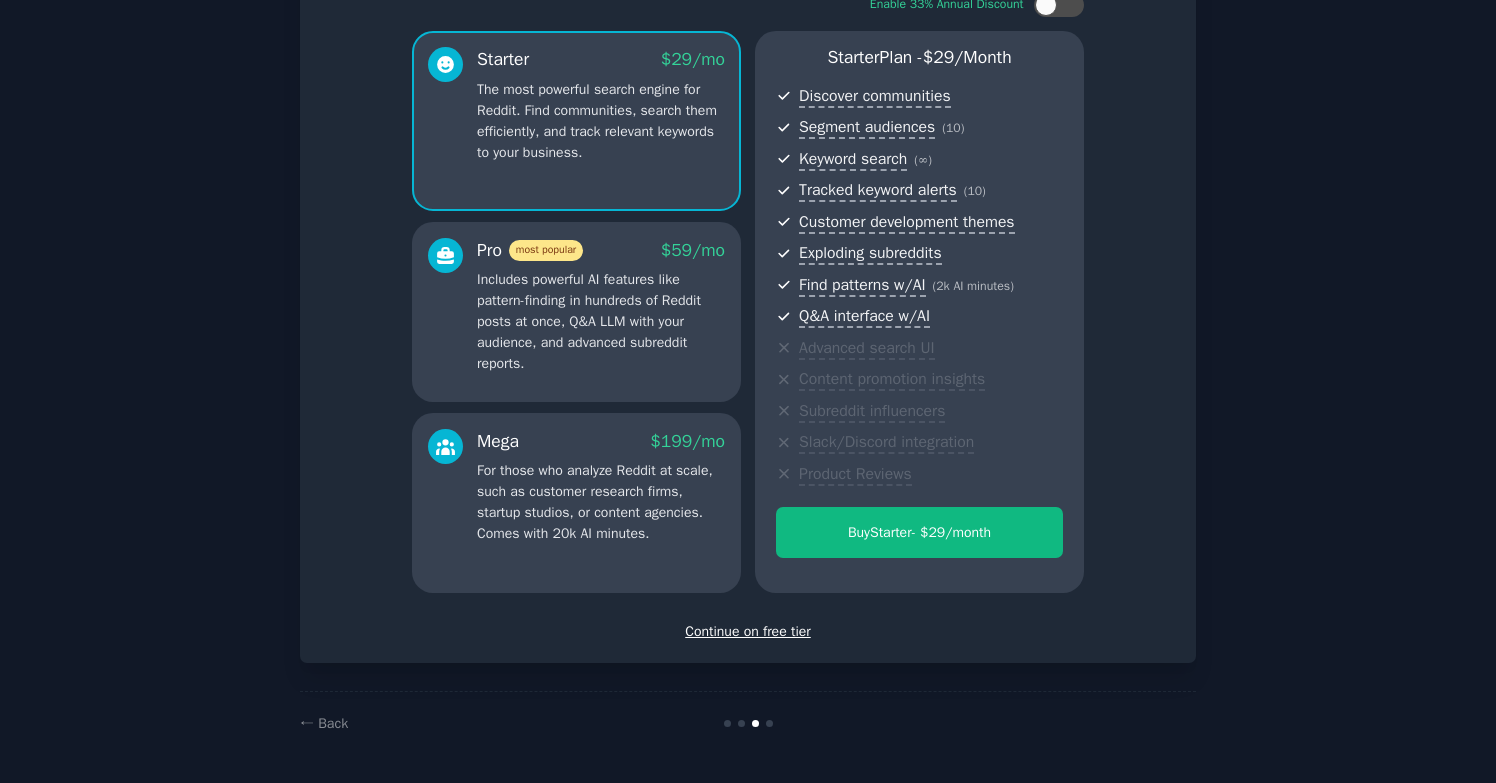 click on "Continue on free tier" at bounding box center [748, 631] 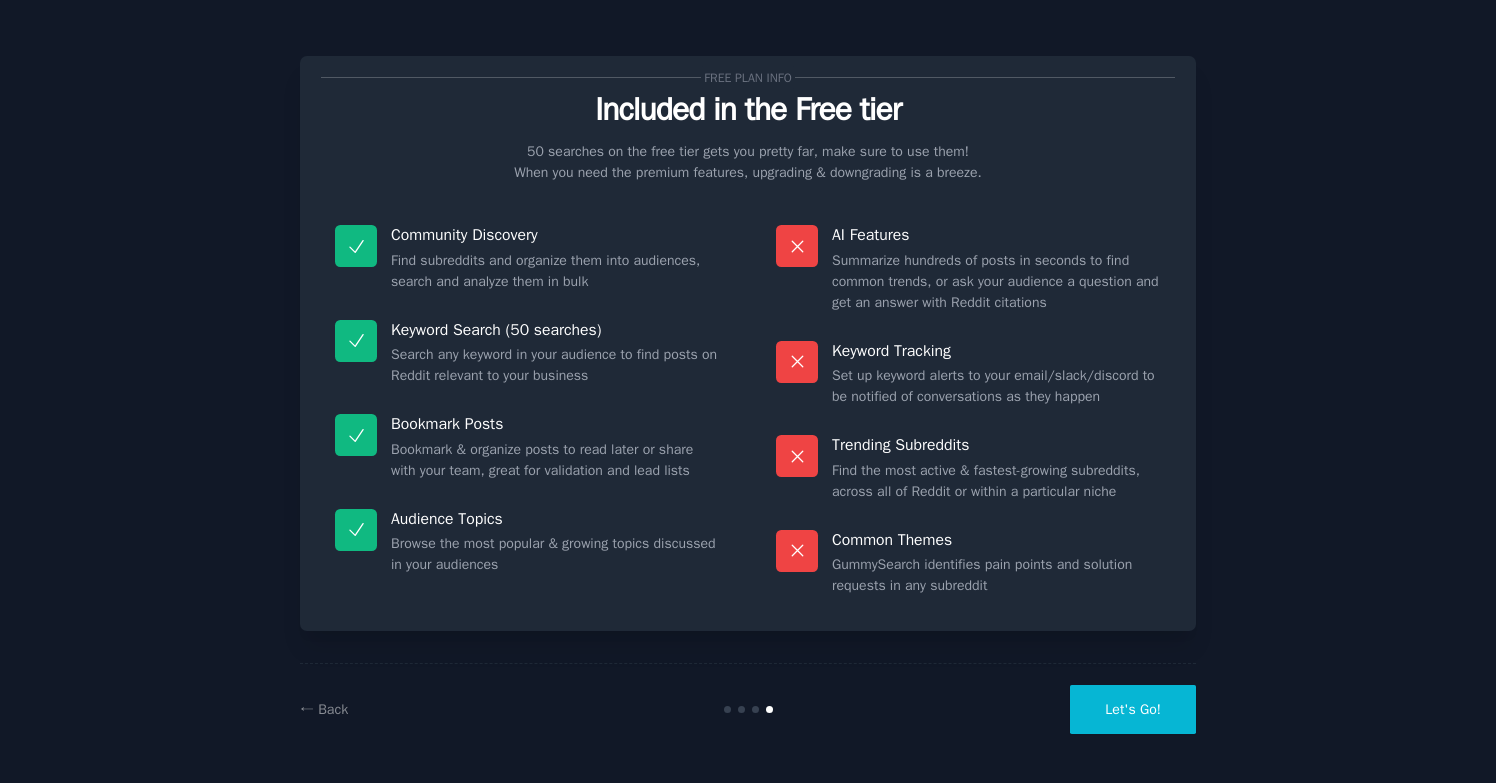 click on "Let's Go!" at bounding box center (1133, 709) 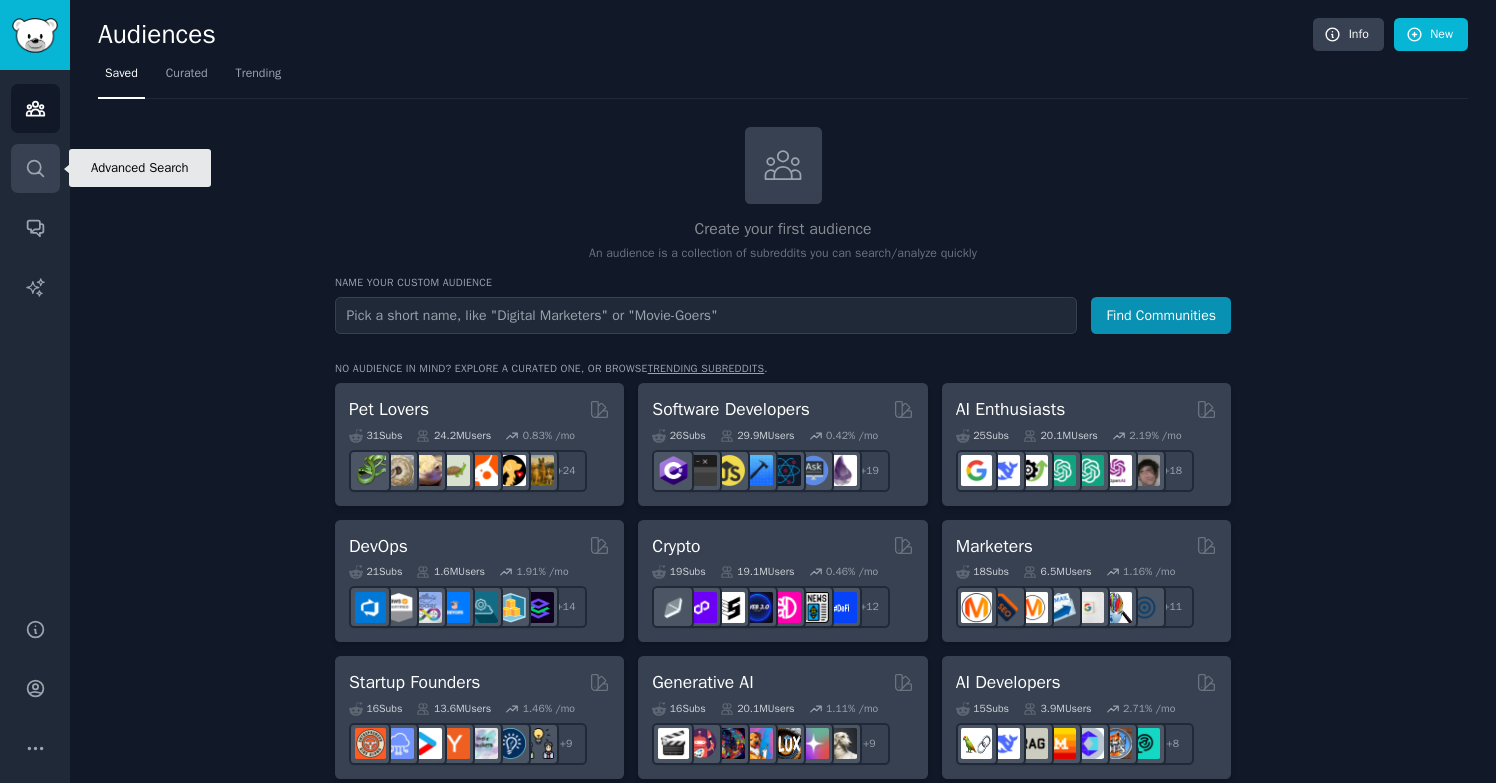click 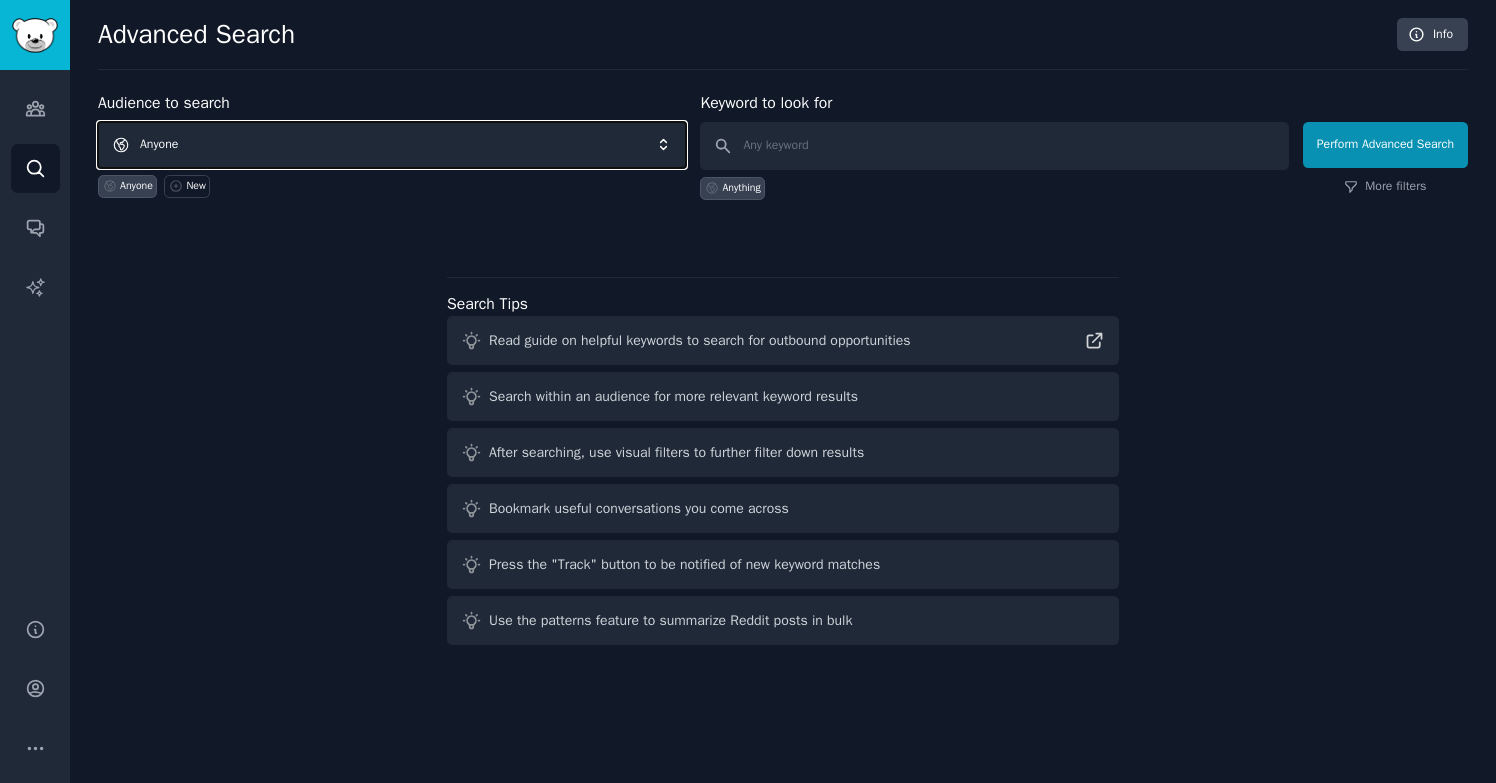 click on "Anyone" at bounding box center (392, 145) 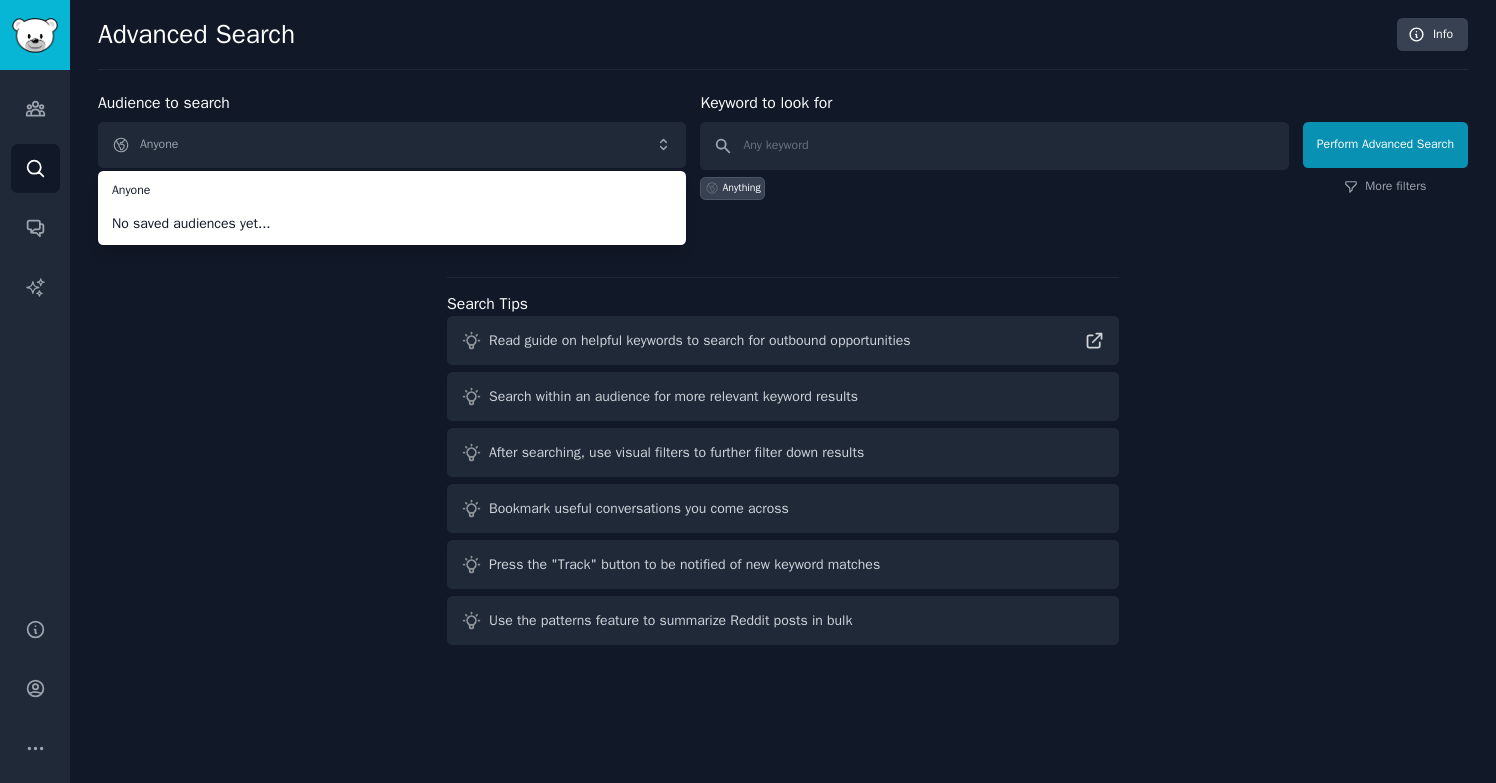 click on "Audience to search Anyone Anyone No saved audiences yet... Anyone New Keyword to look for Anything   Perform Advanced Search More filters Search Tips Read guide on helpful keywords to search for outbound opportunities Search within an audience for more relevant keyword results After searching, use visual filters to further filter down results Bookmark useful conversations you come across Press the "Track" button to be notified of new keyword matches Use the patterns feature to summarize Reddit posts in bulk" at bounding box center [783, 372] 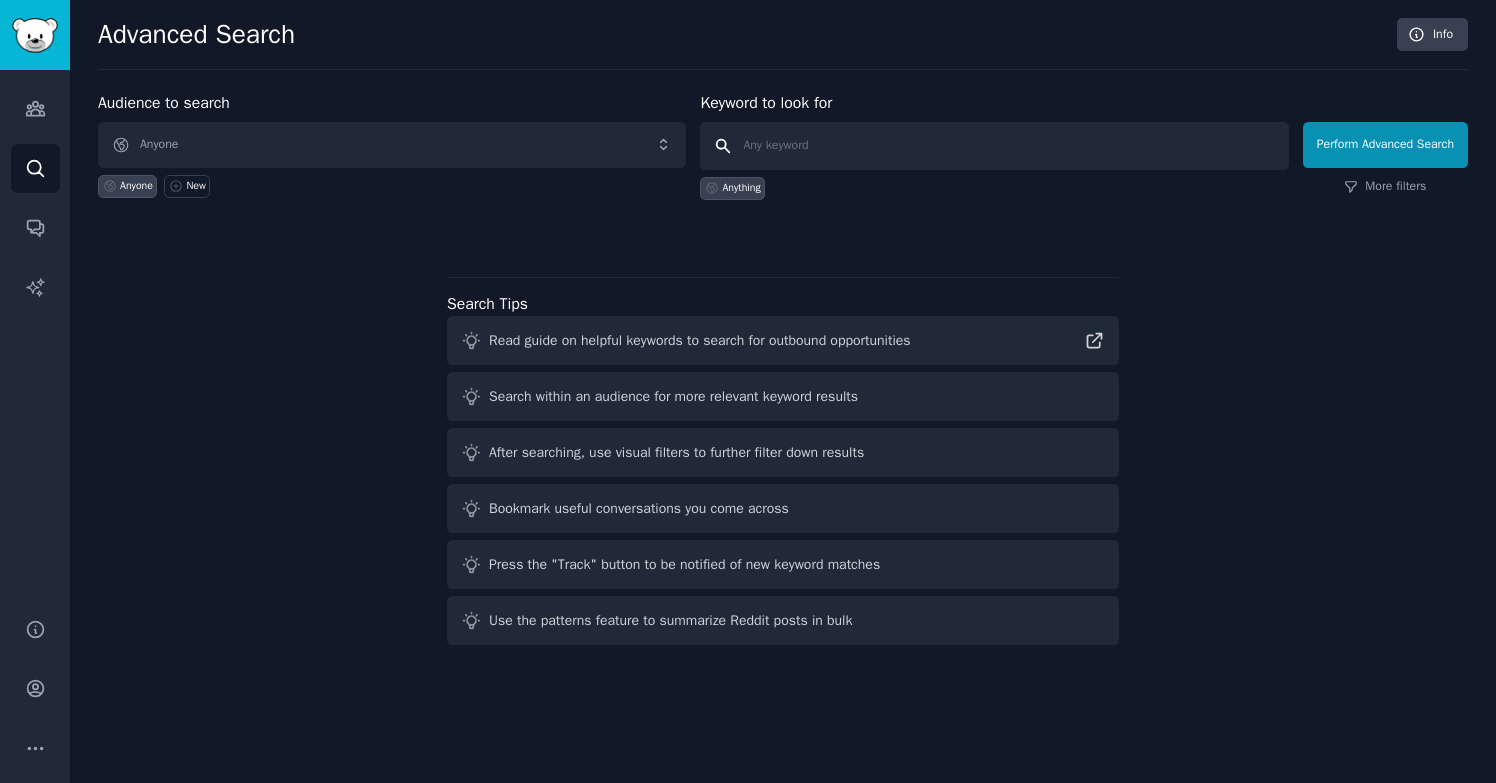 click at bounding box center [994, 146] 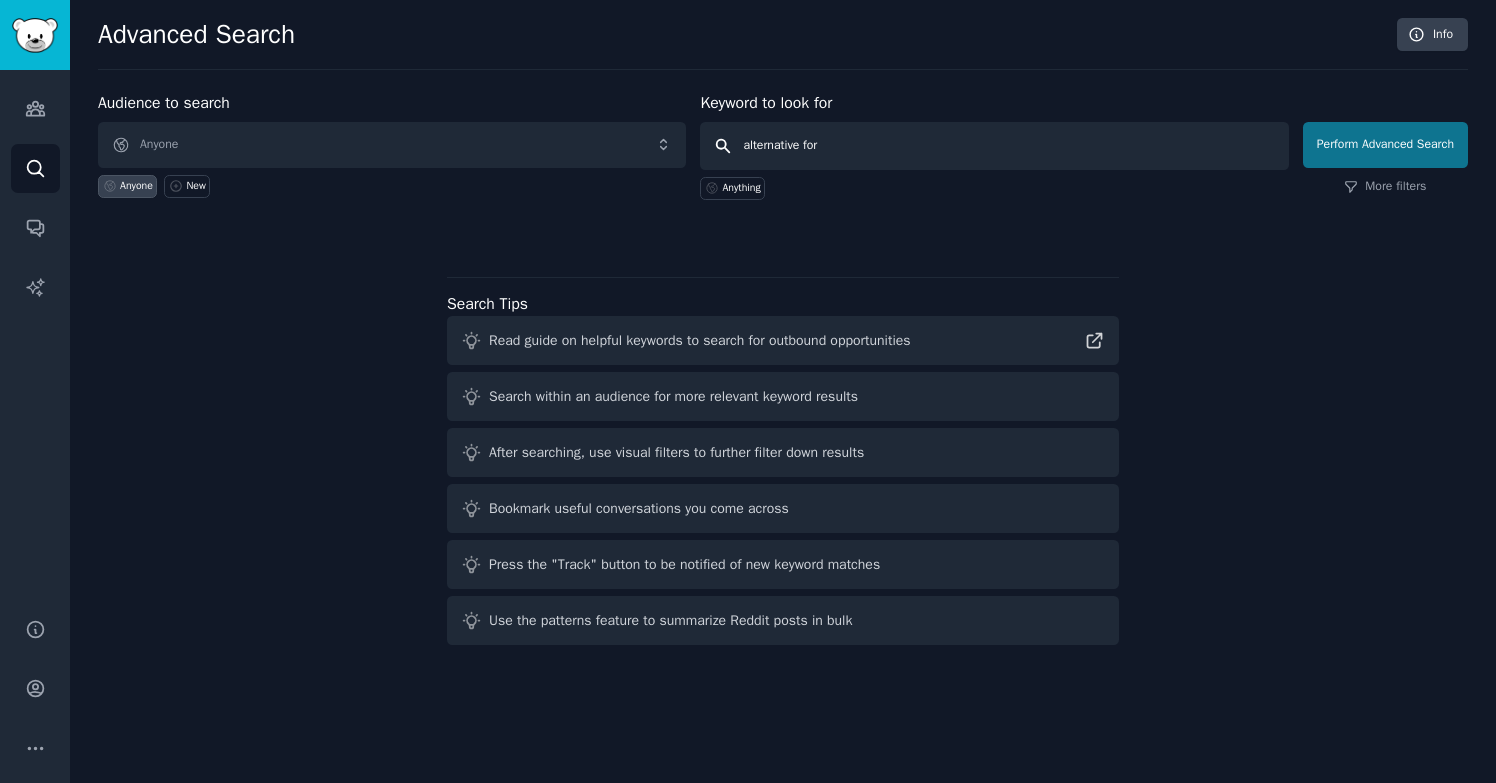 type on "alternative for" 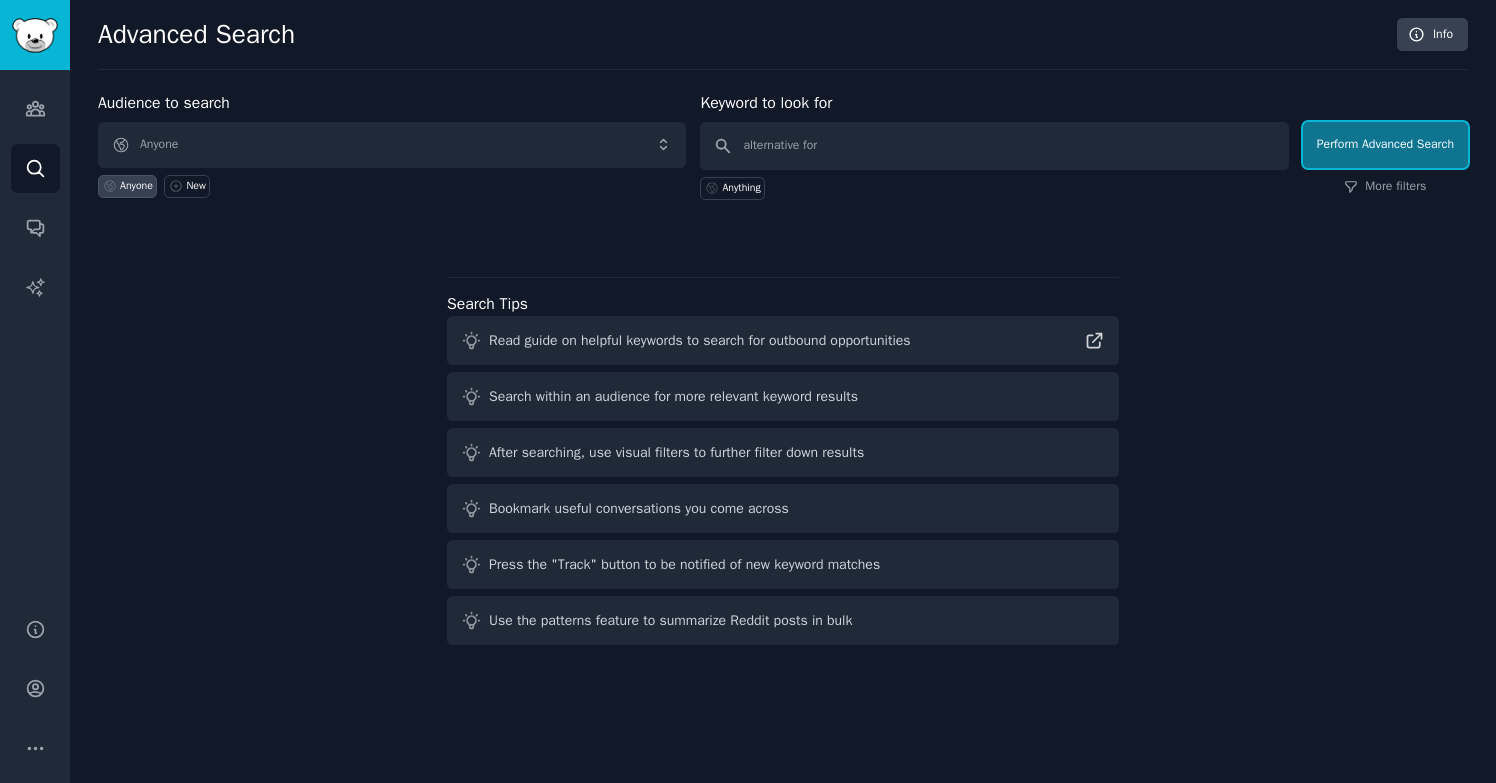 click on "Perform Advanced Search" at bounding box center (1385, 145) 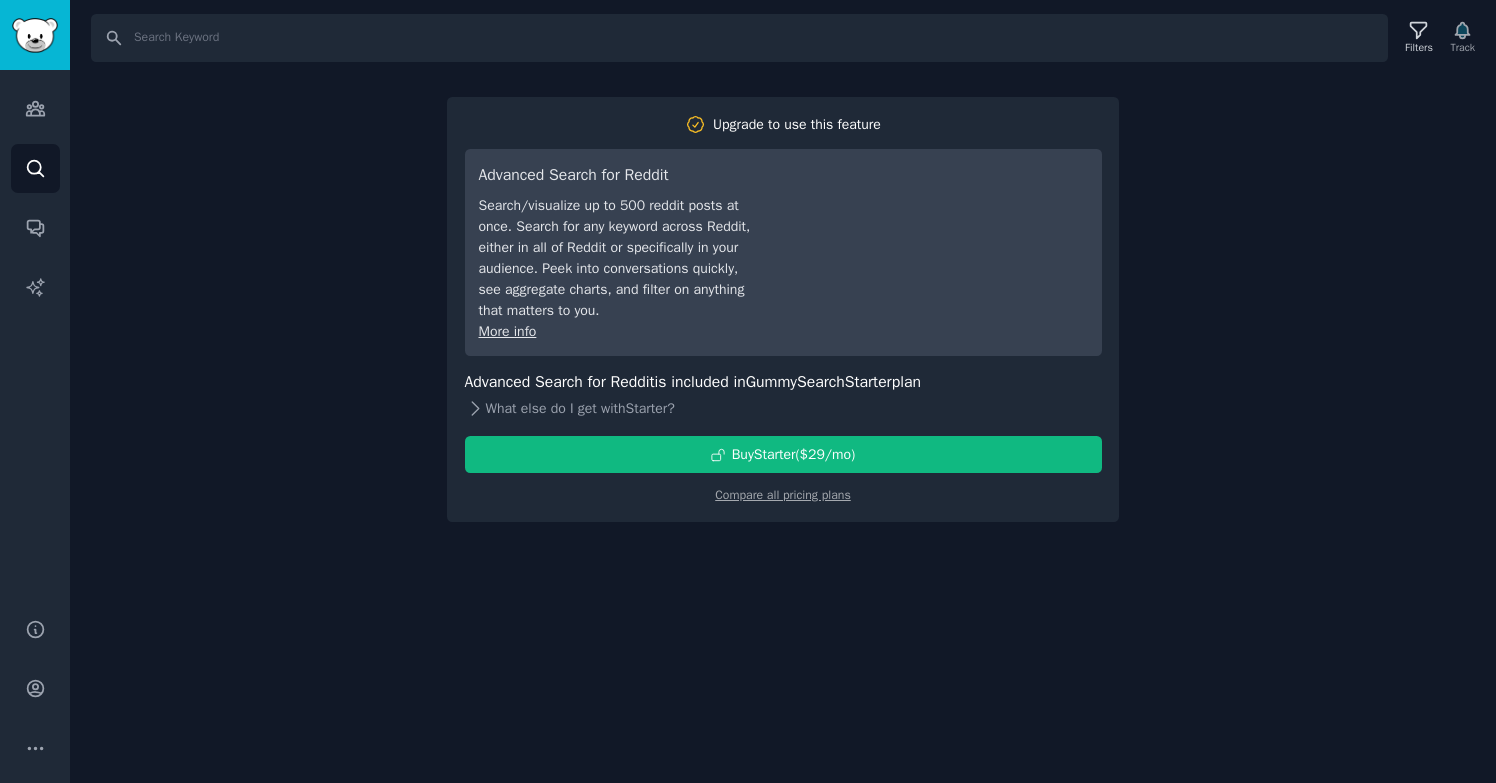 click on "What else do I get with  Starter ?" at bounding box center (783, 408) 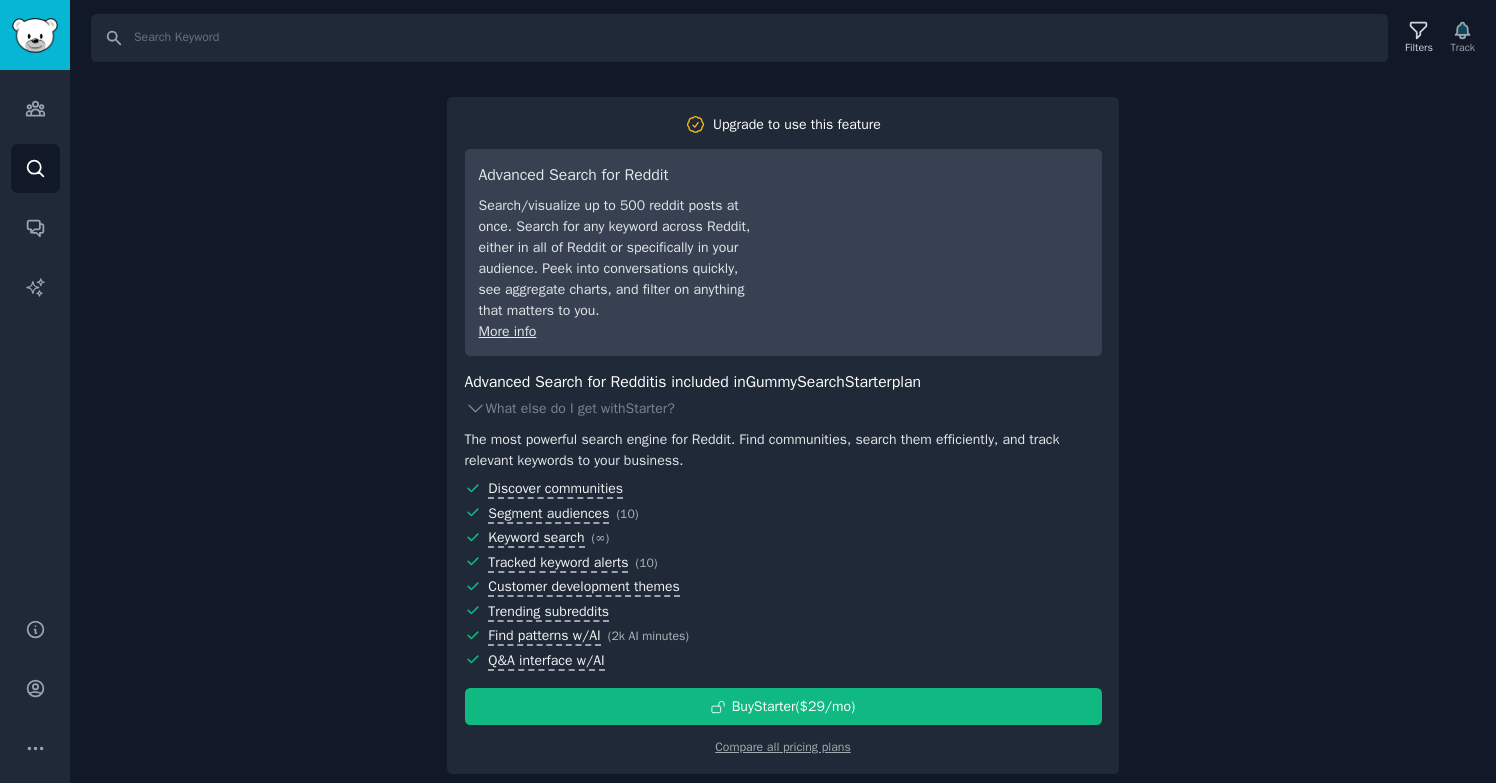 click on "Search Filters Track Upgrade to use this feature Advanced Search for Reddit Search/visualize up to 500 reddit posts at once. Search for any keyword across Reddit, either in all of Reddit or specifically in your audience. Peek into conversations quickly, see aggregate charts, and filter on anything that matters to you. More info Advanced Search for Reddit  is included in  GummySearch  Starter  plan What else do I get with  Starter ? The most powerful search engine for Reddit. Find communities, search them efficiently, and track relevant keywords to your business. Discover communities Segment audiences ( 10 ) Keyword search ( ∞ ) Tracked keyword alerts ( 10 ) Customer development themes Trending subreddits Find patterns w/AI ( 2k AI minutes ) Q&A interface w/AI Buy  Starter  ($ 29 /mo ) Compare all pricing plans" at bounding box center (783, 391) 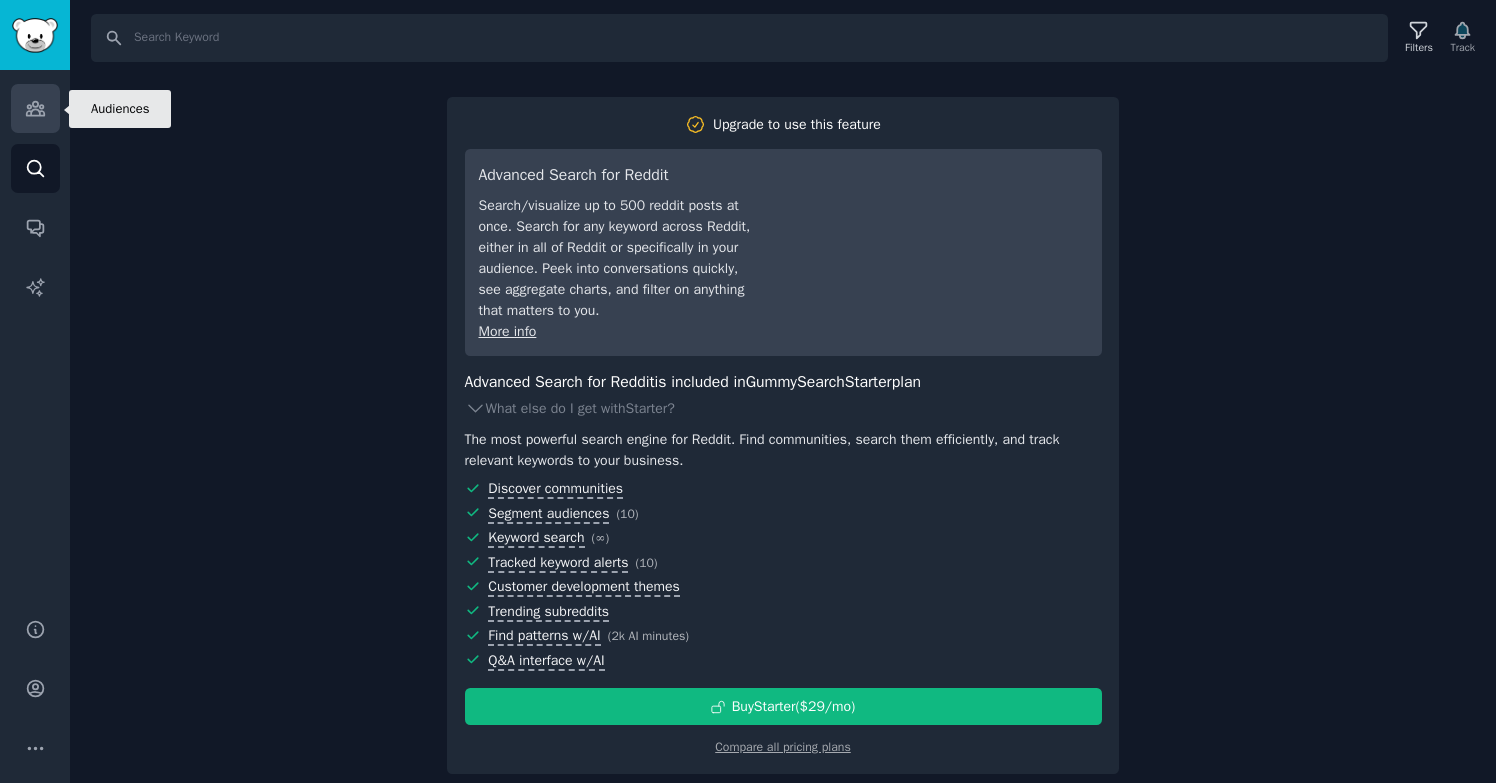 click 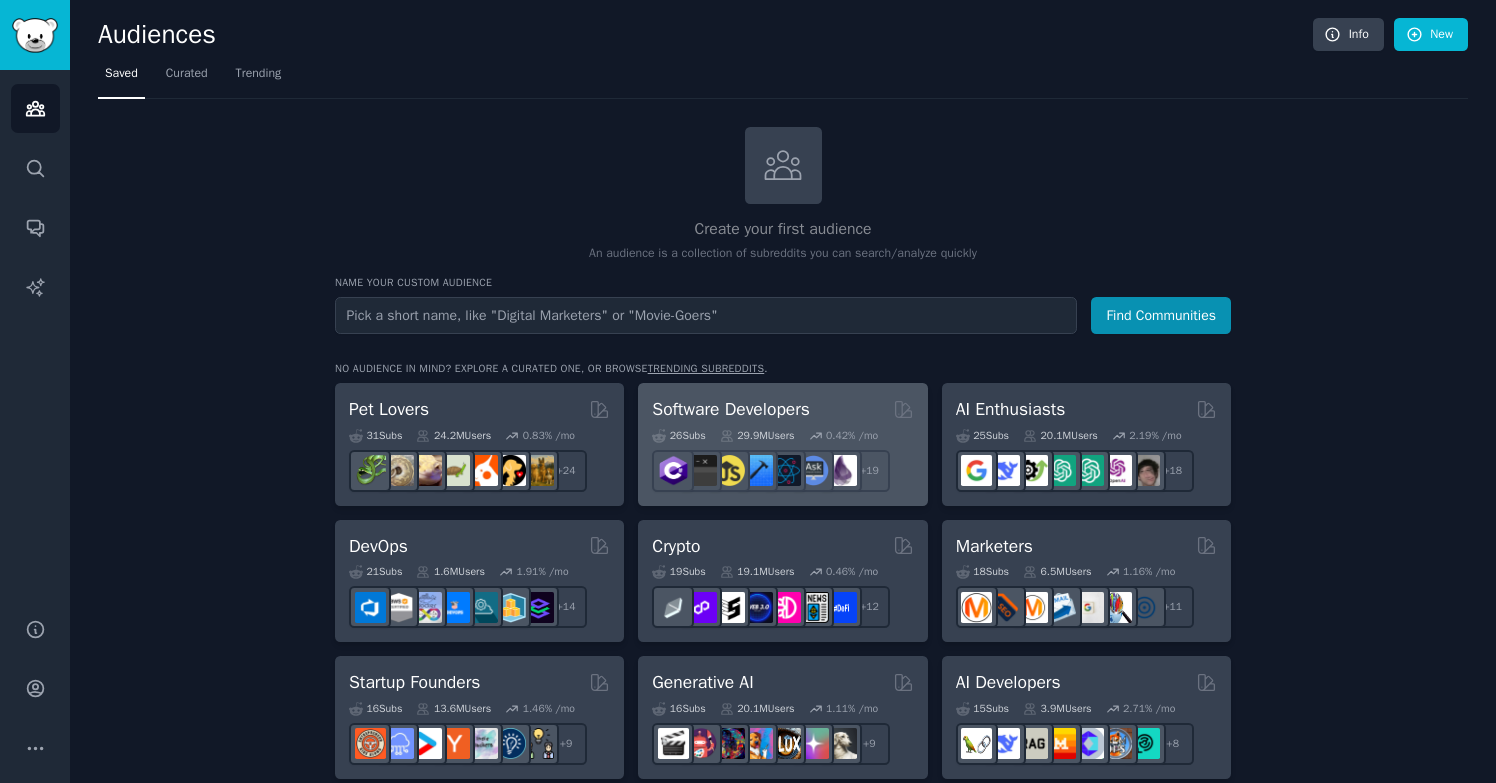 click on "Software Developers" at bounding box center [731, 409] 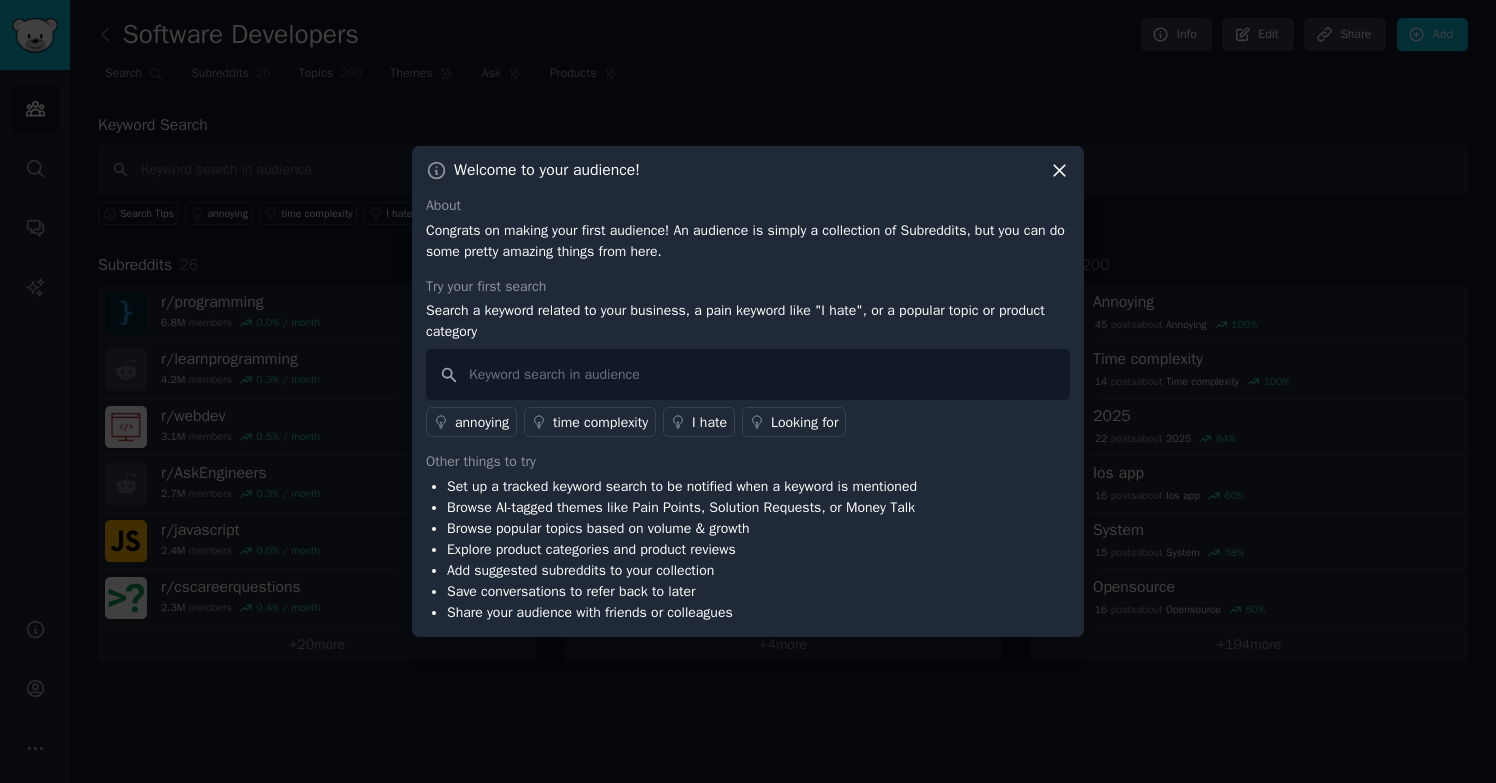 click on "annoying" at bounding box center (482, 422) 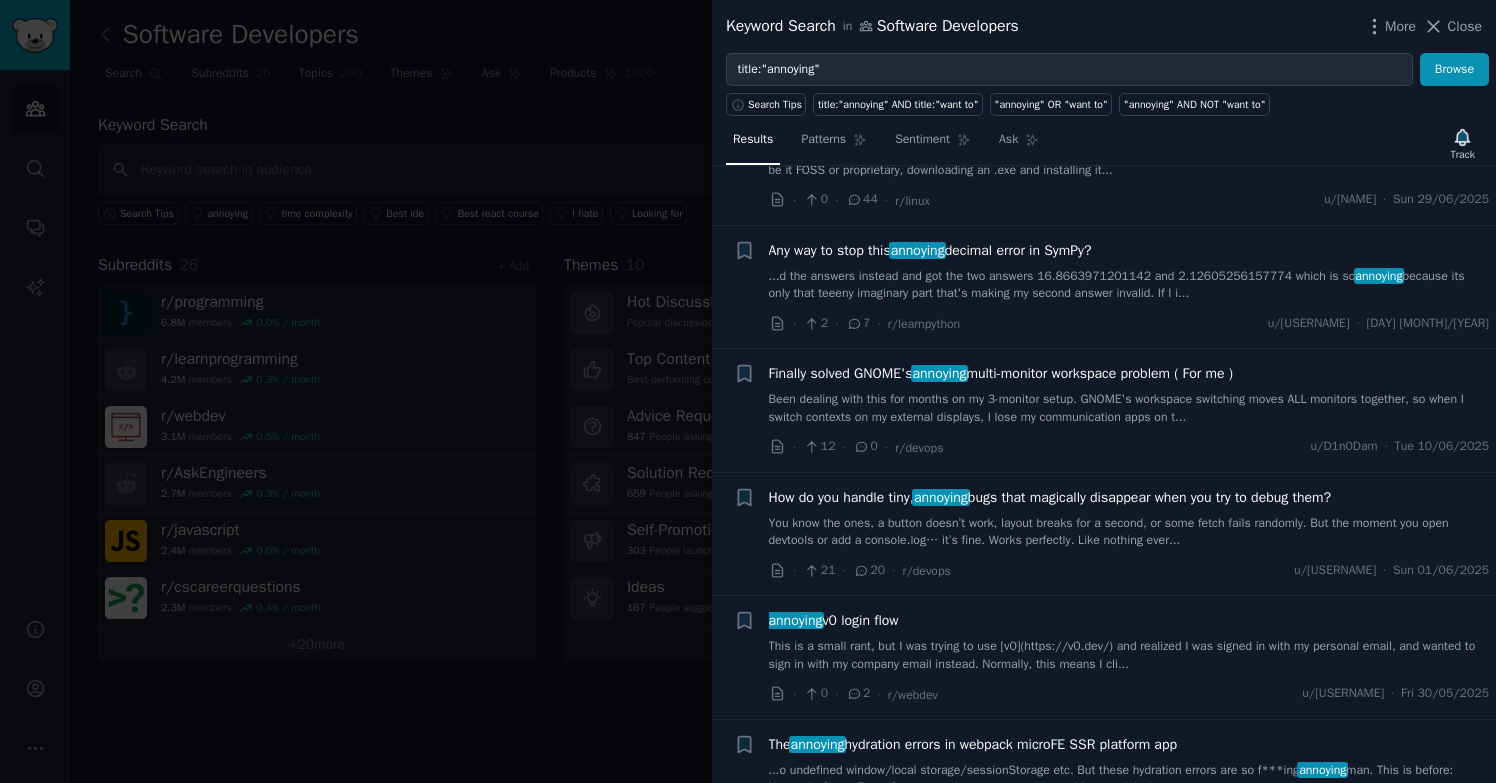 scroll, scrollTop: 0, scrollLeft: 0, axis: both 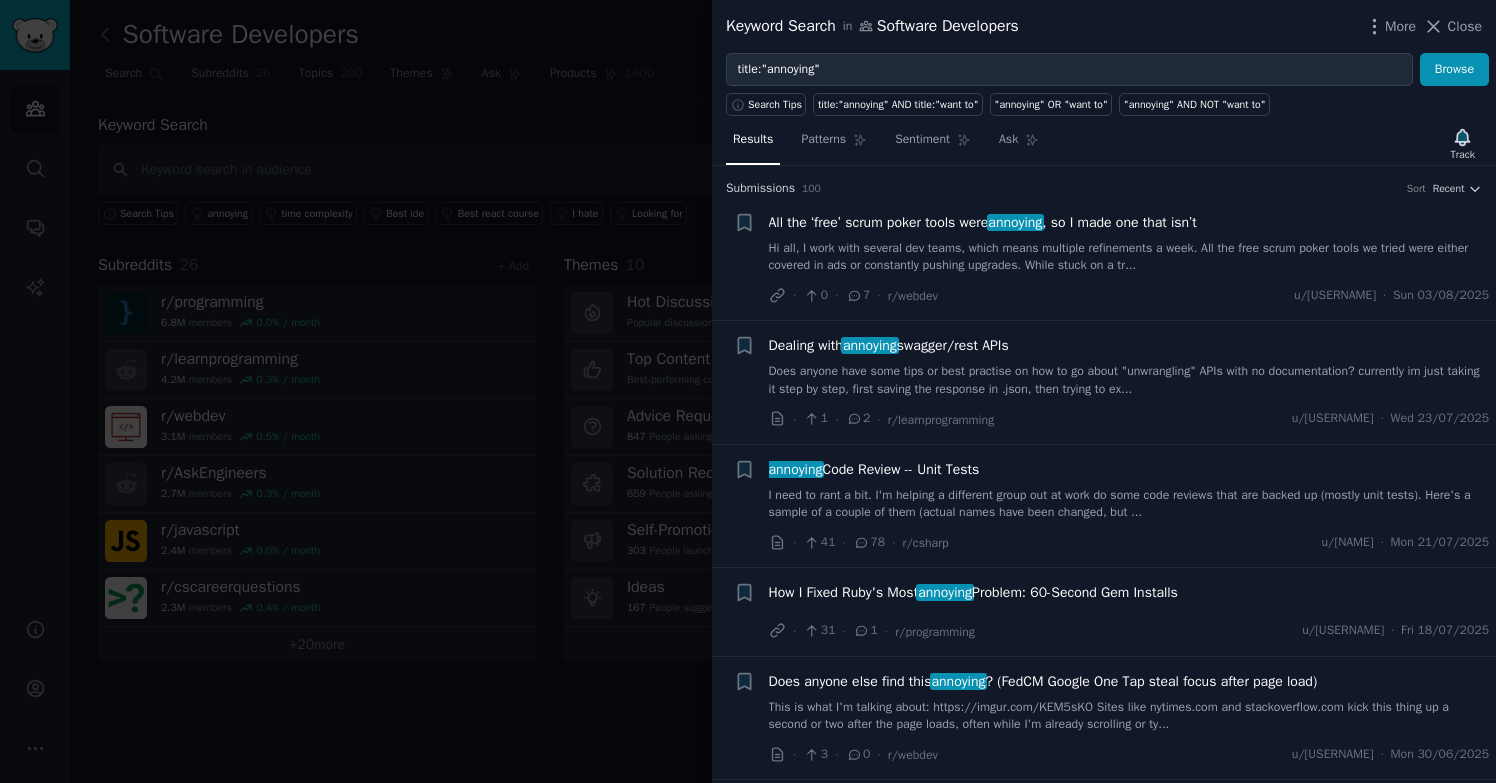 click at bounding box center (748, 391) 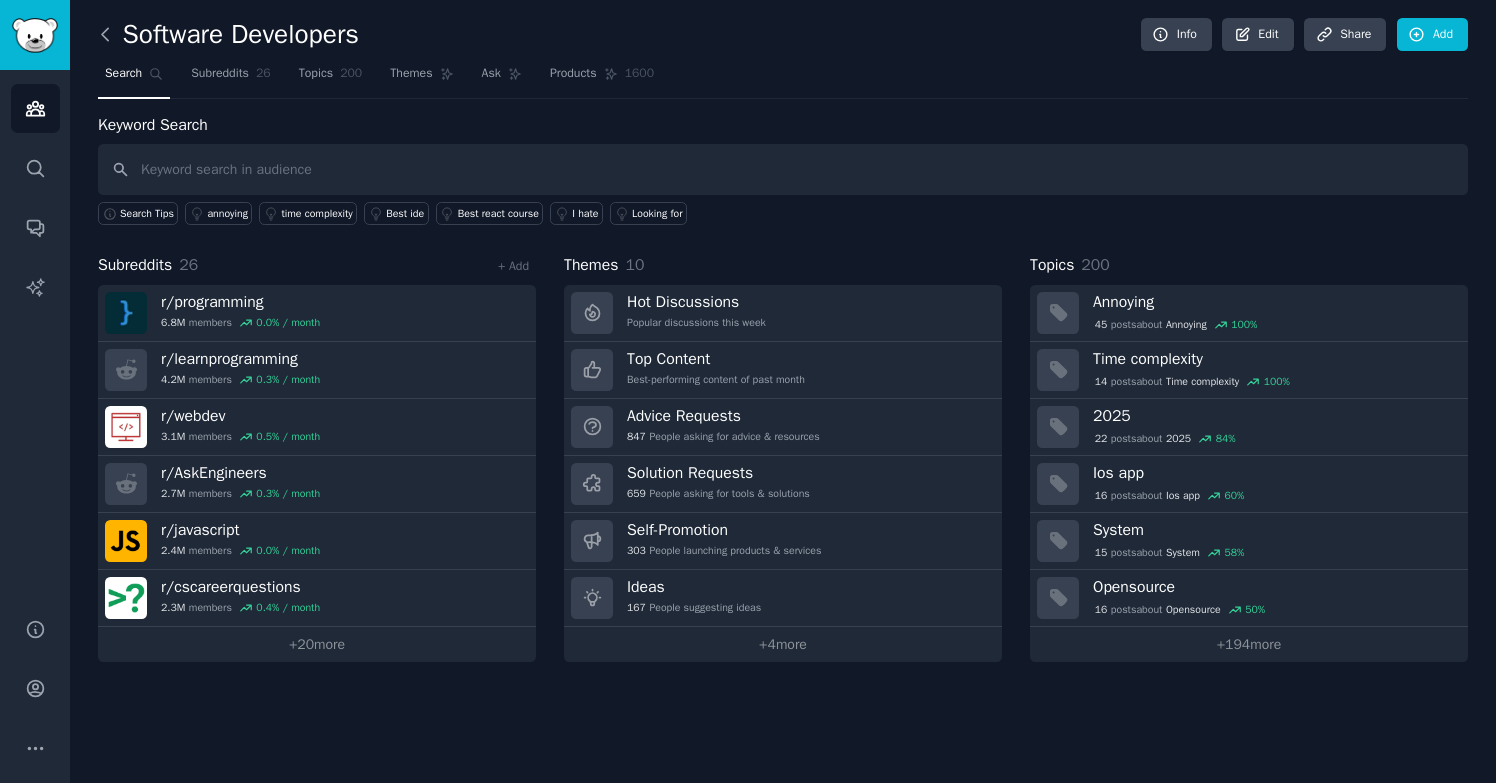 click 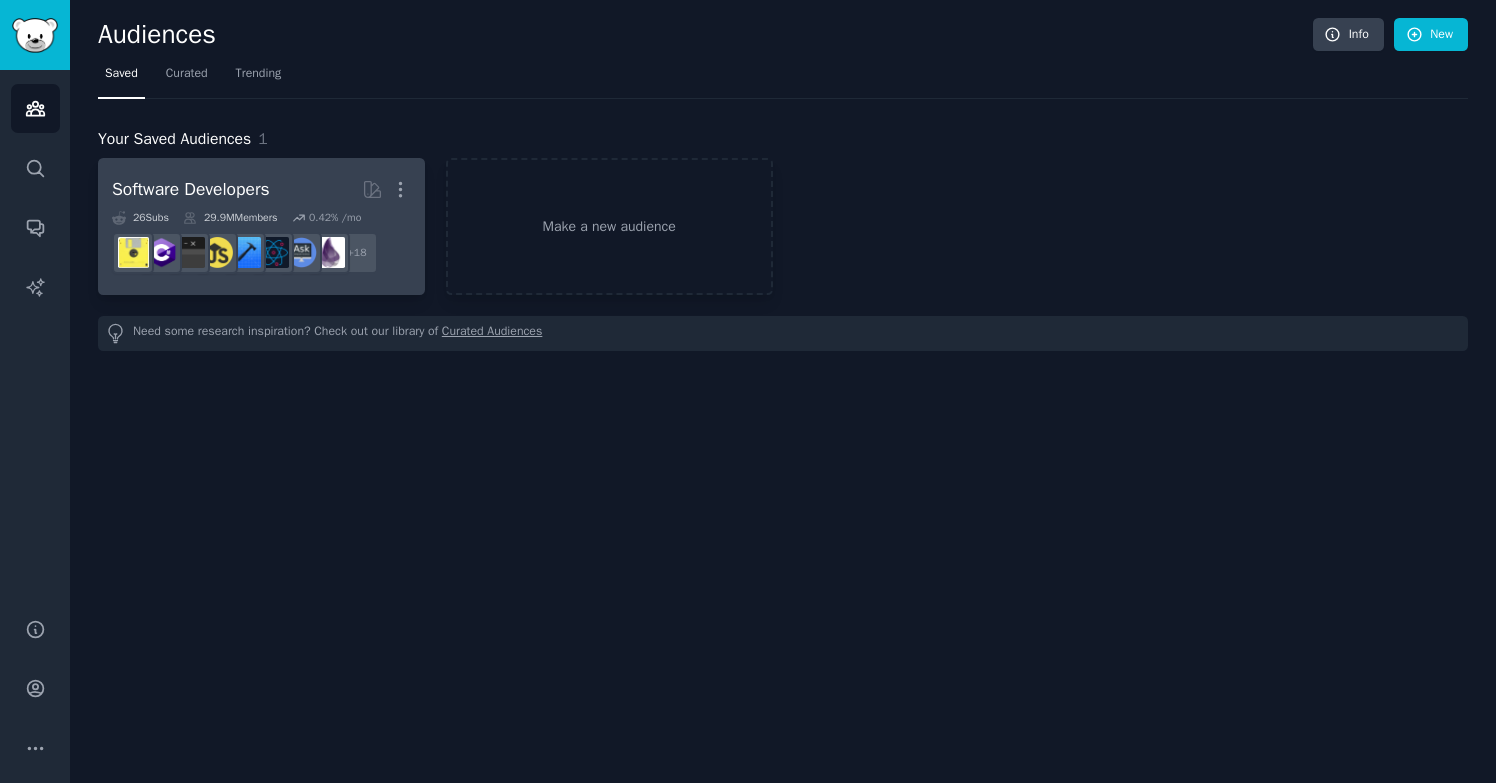 click on "Software Developers More" at bounding box center [261, 189] 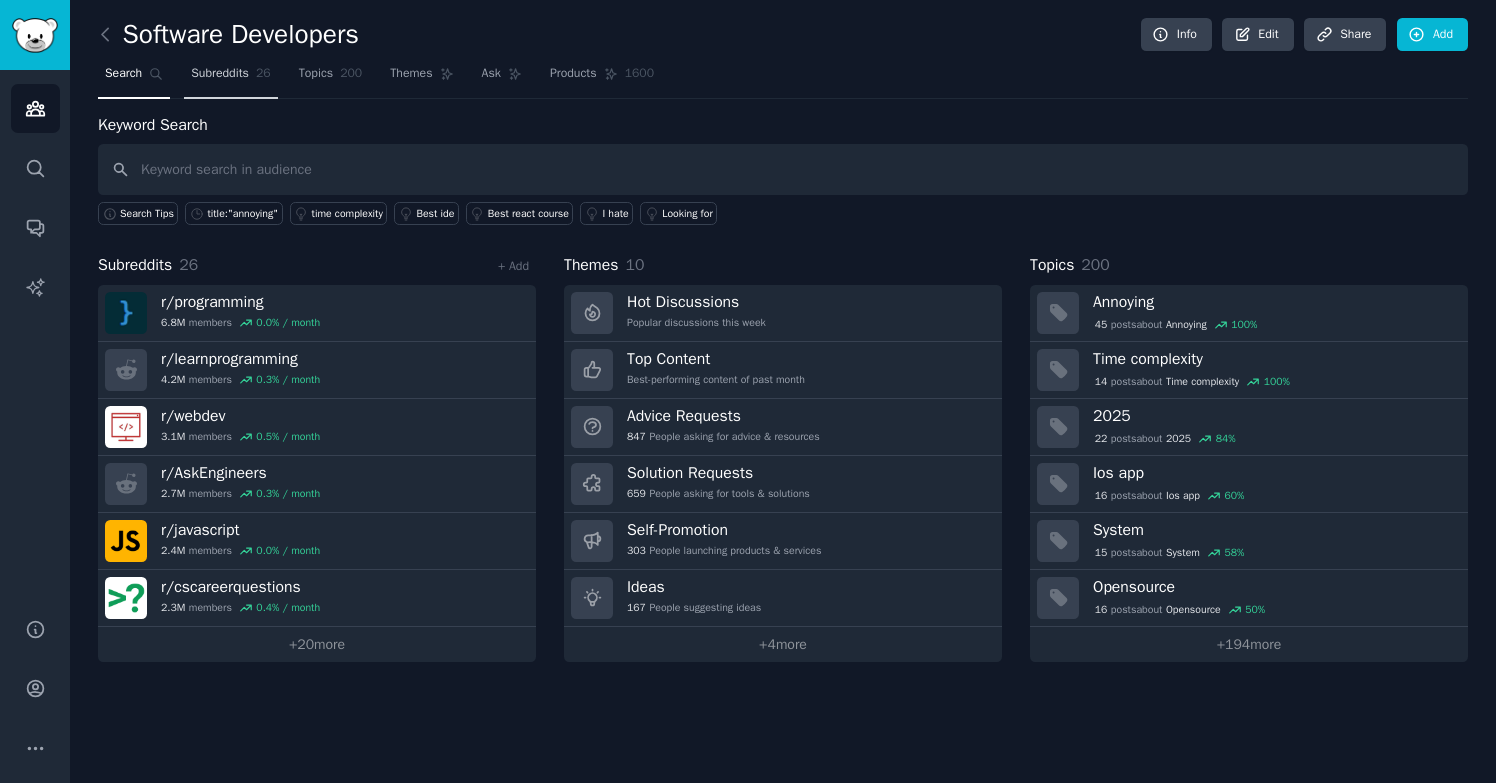 click on "Subreddits" at bounding box center [220, 74] 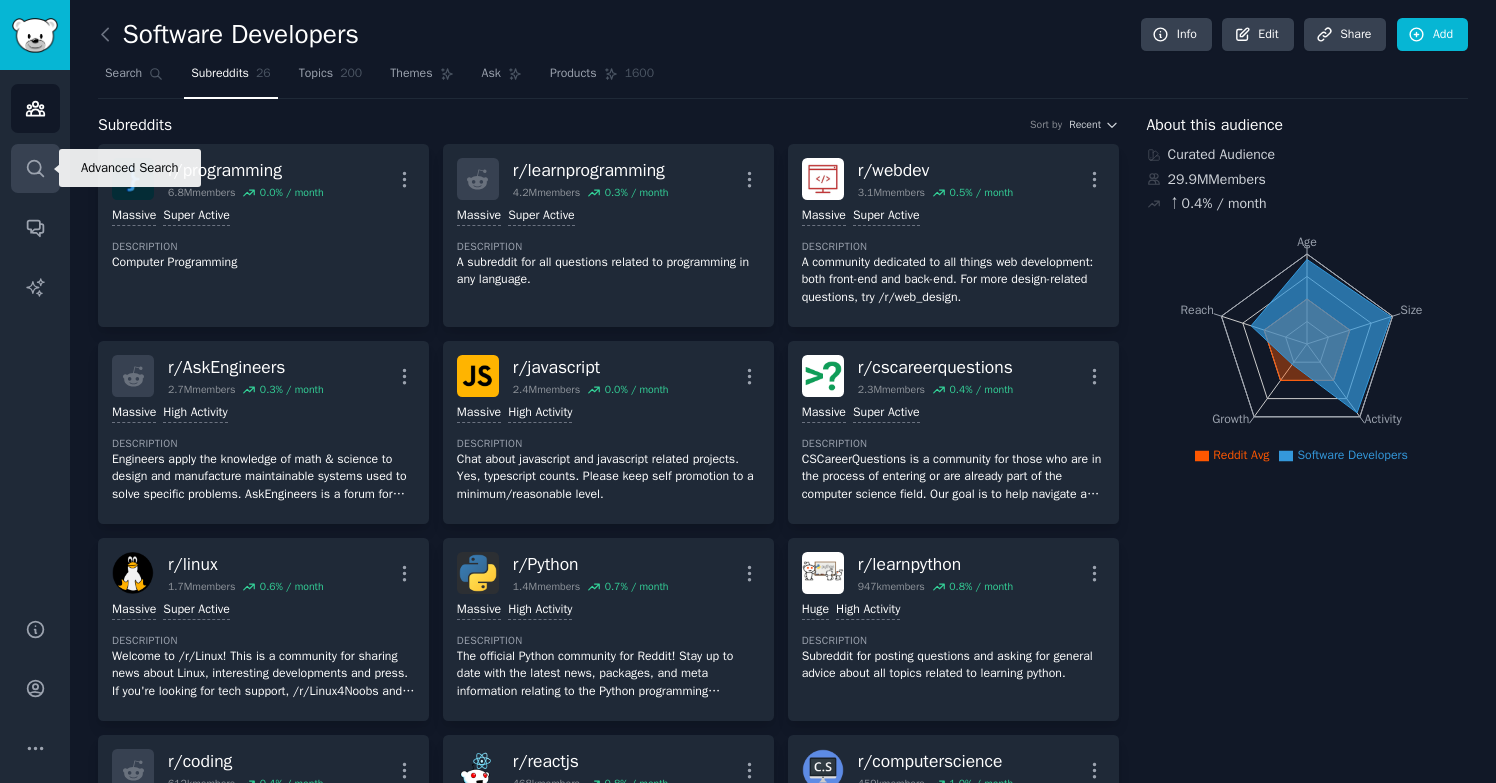 click 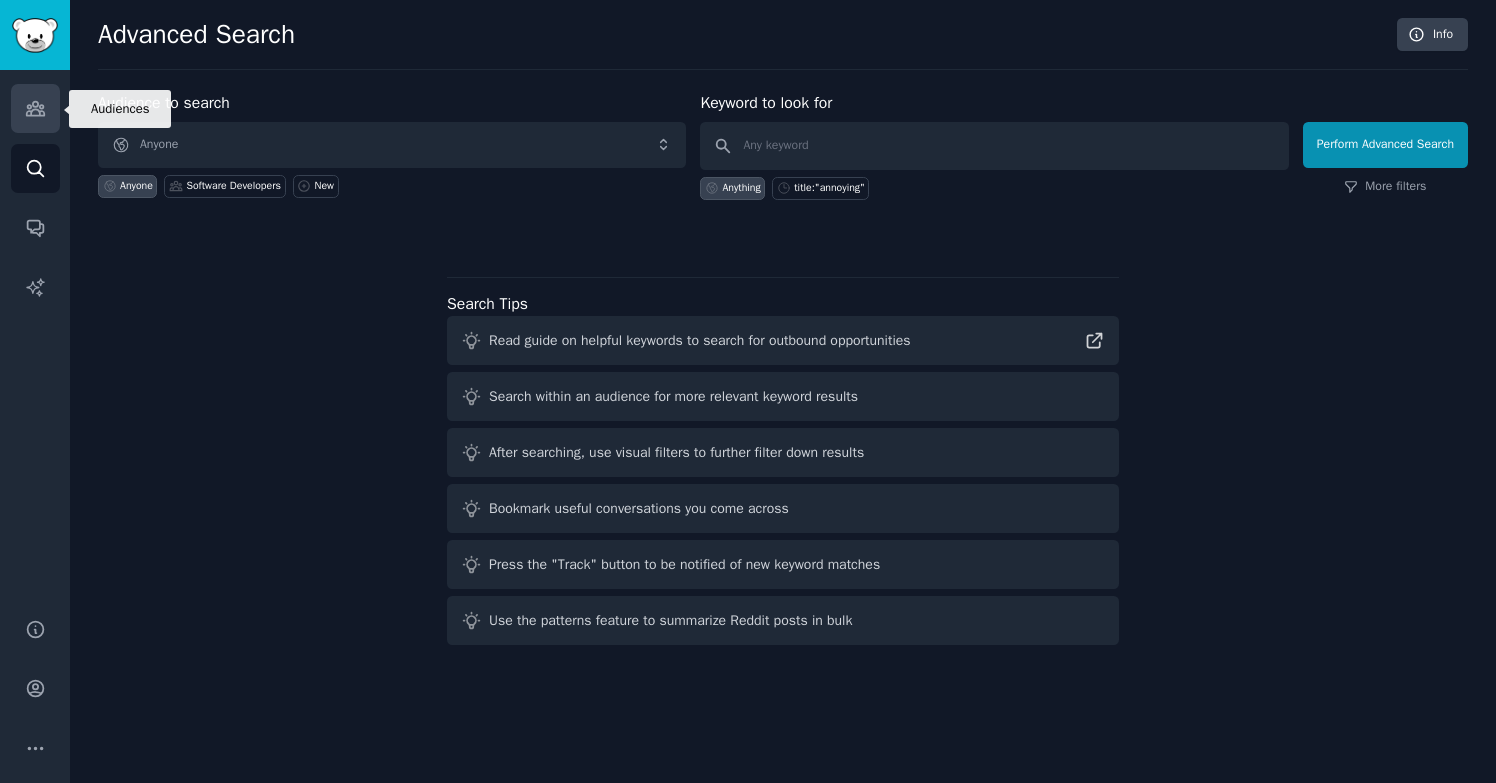 click on "Audiences" at bounding box center (35, 108) 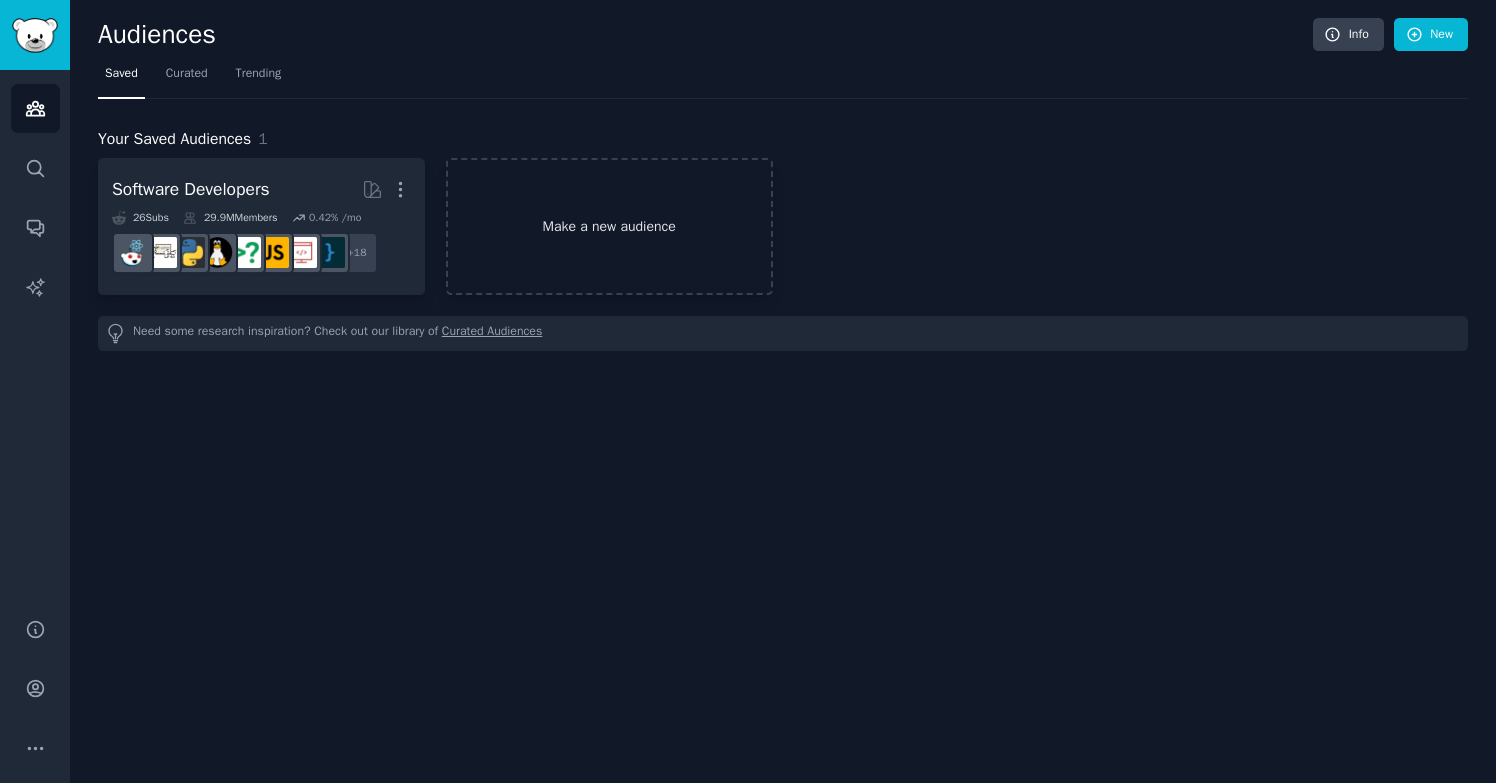 click on "Make a new audience" at bounding box center (609, 226) 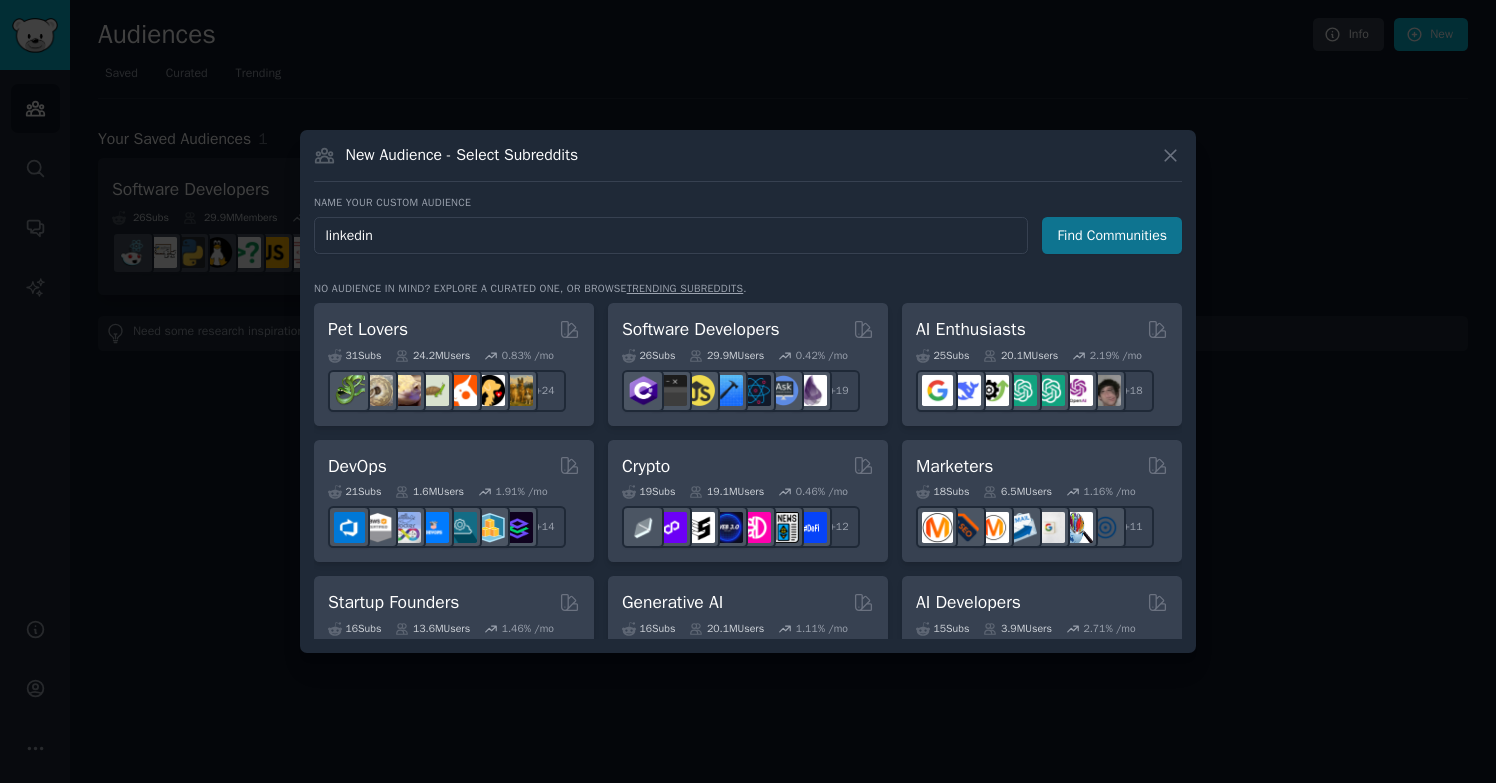 type on "linkedin" 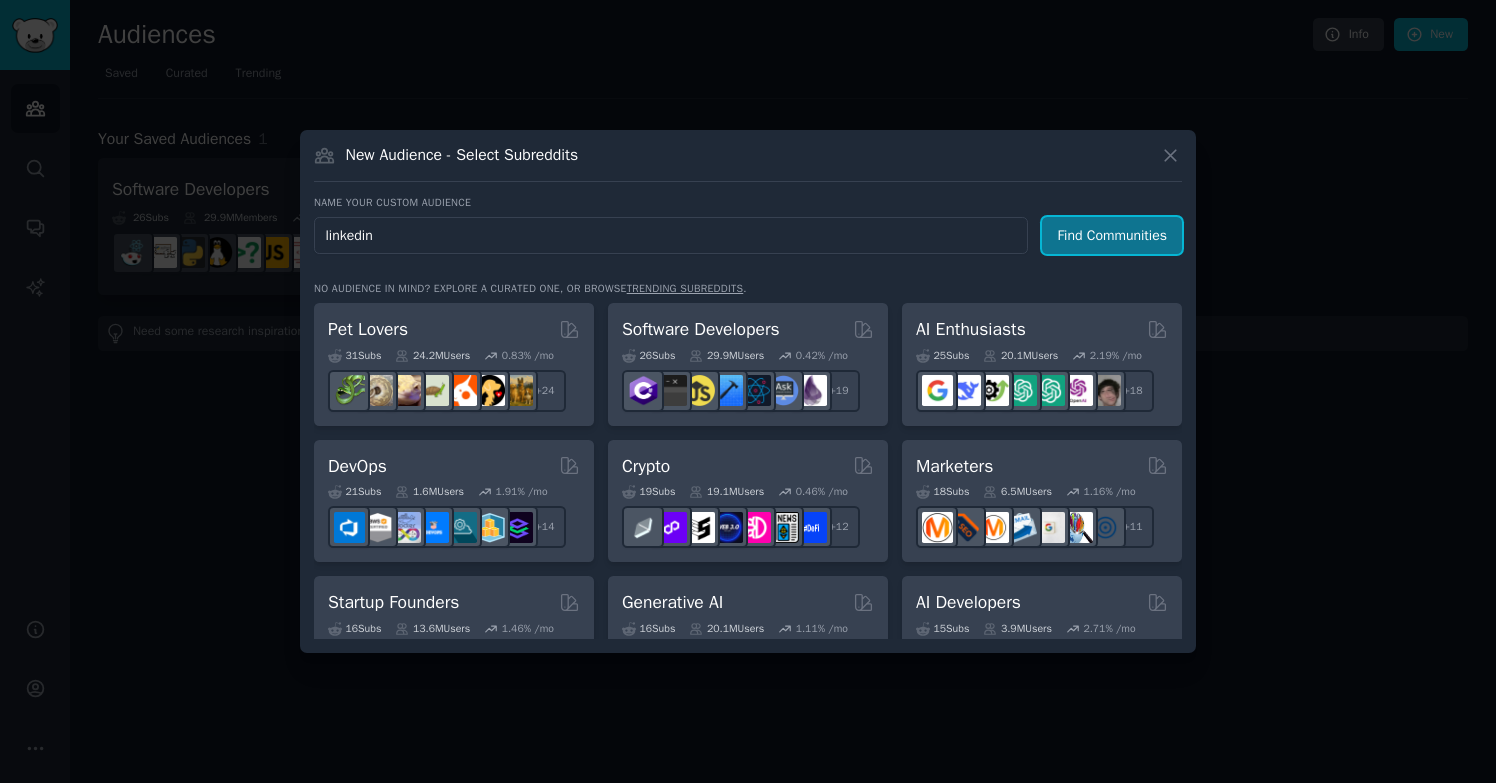 click on "Find Communities" at bounding box center [1112, 235] 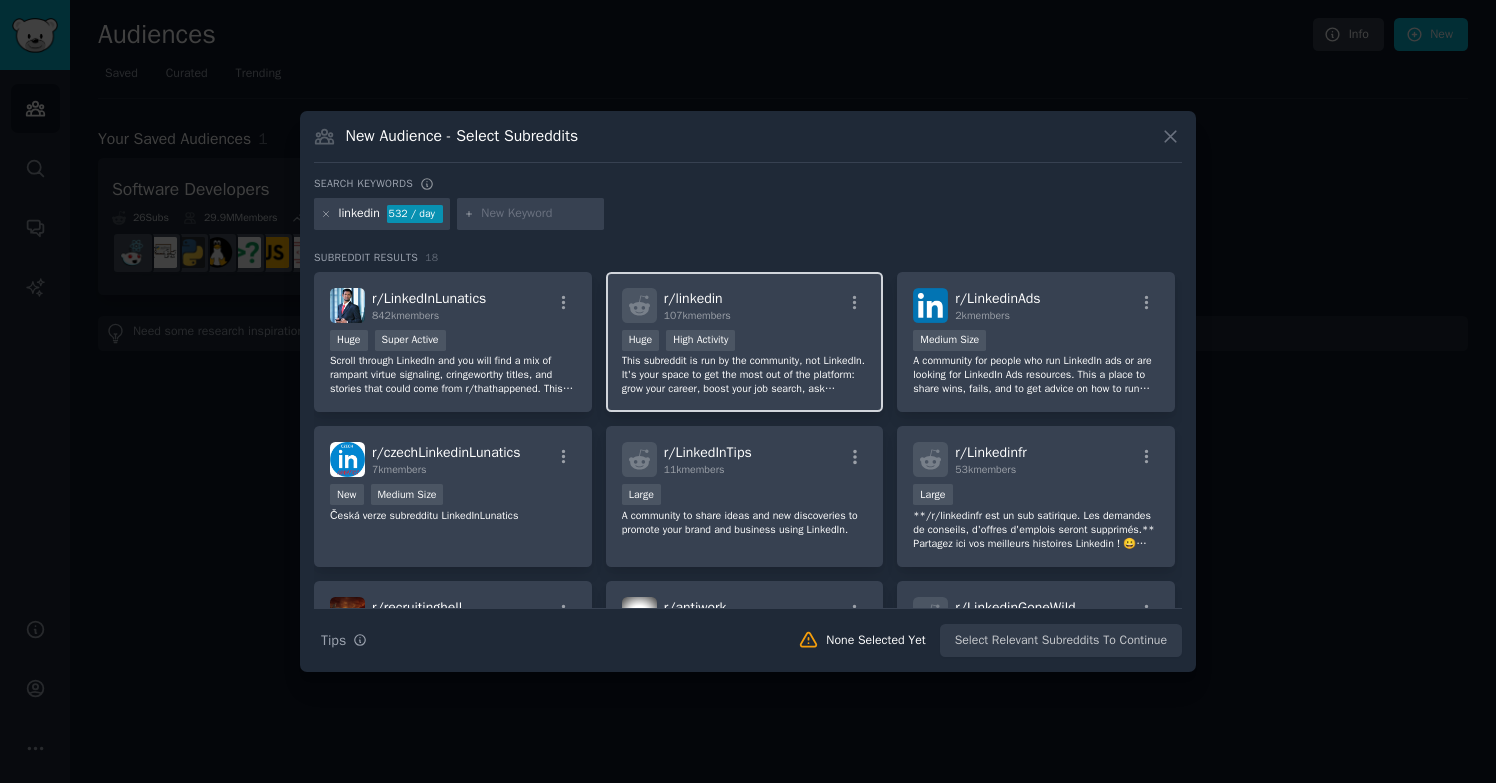 click on "This subreddit is run by the community, not LinkedIn. It's your space to get the most out of the platform: grow your career, boost your job search, ask questions, or swap tips. Having account issues? Totally understand the frustration. Check the Community Bookmarks. If your account's been restricted and support has made a final decision, we can't change the outcome here. Best to reply to your case with questions.
If you have account access issues, please check out the Community Bookmarks." at bounding box center [745, 375] 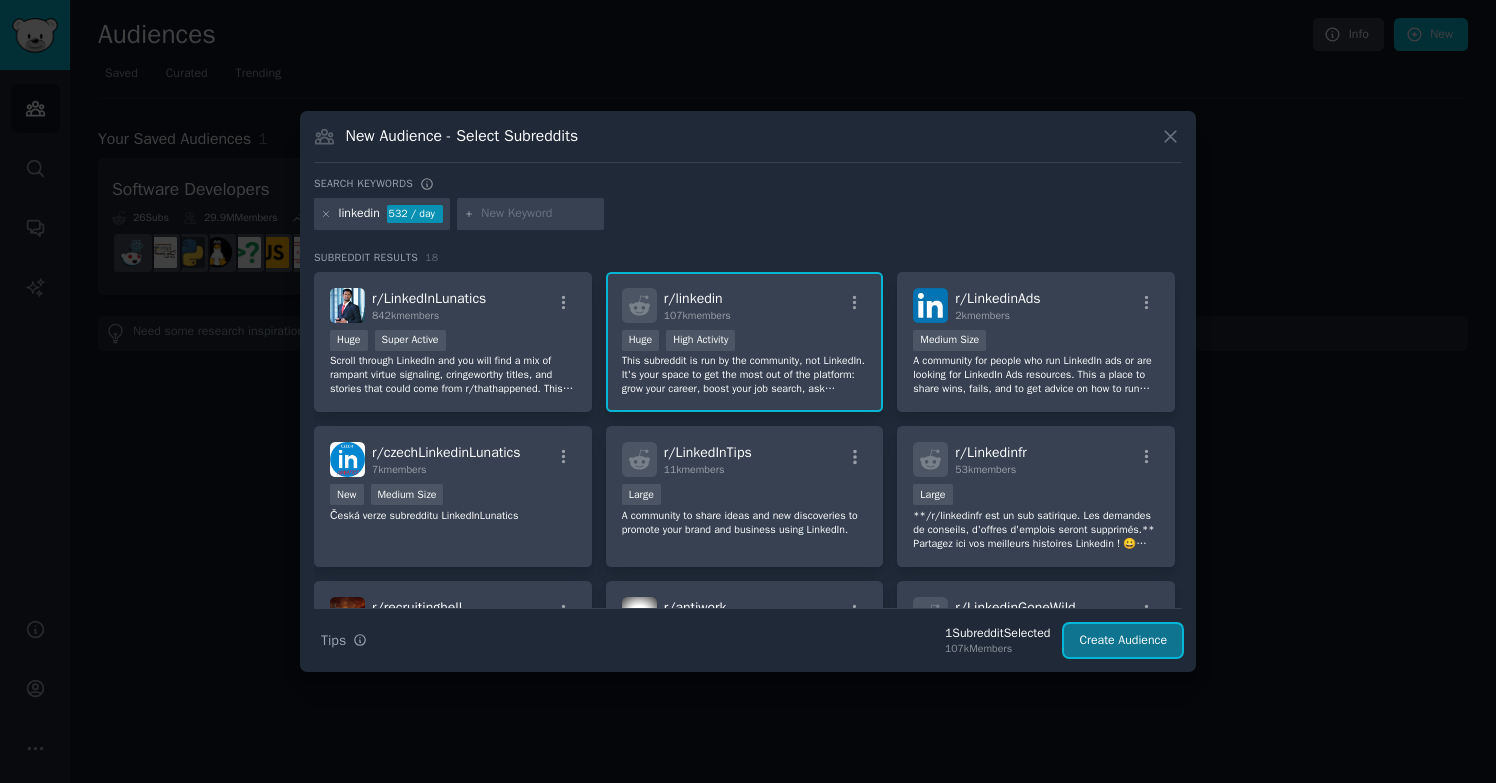 click on "Create Audience" at bounding box center (1123, 641) 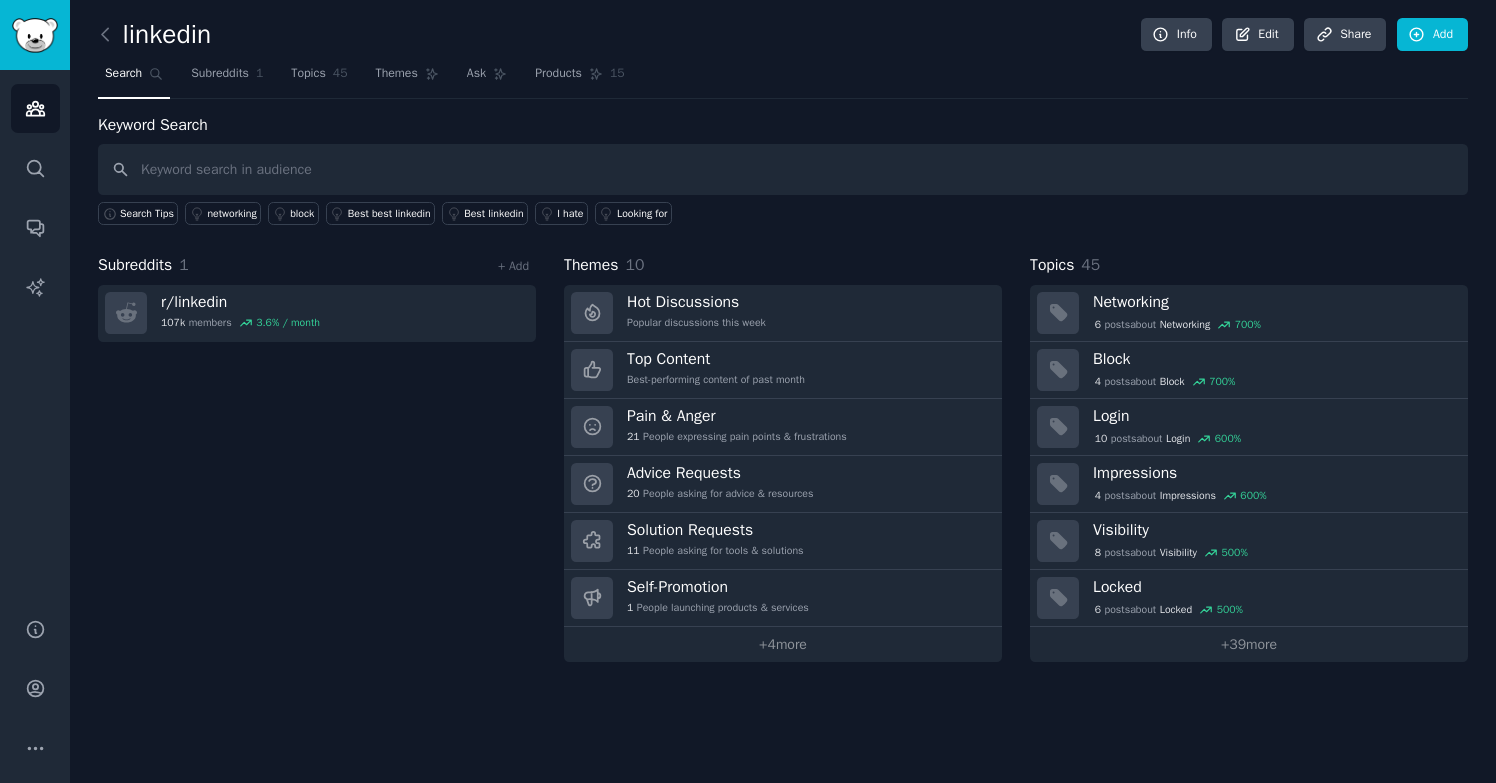click at bounding box center (783, 169) 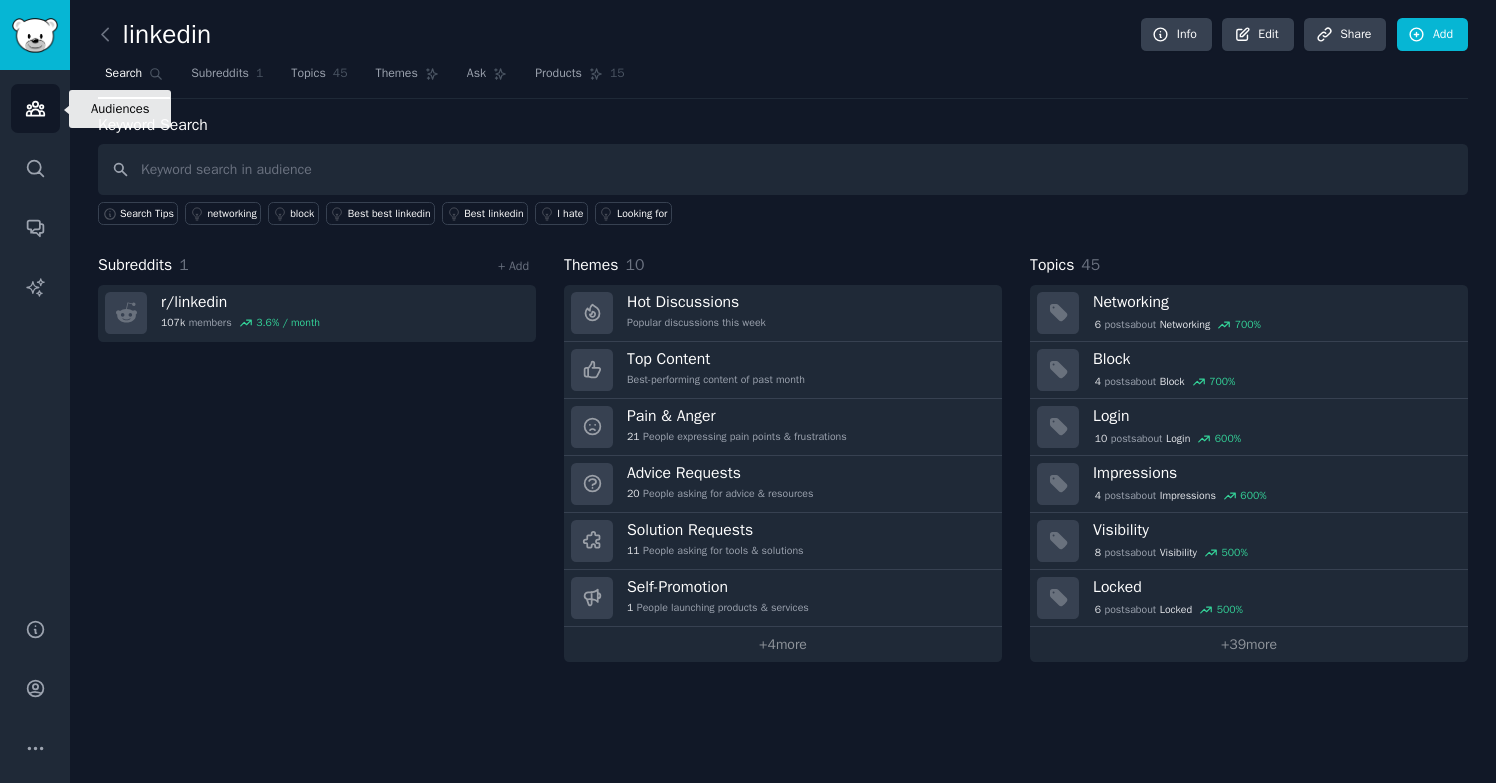 click 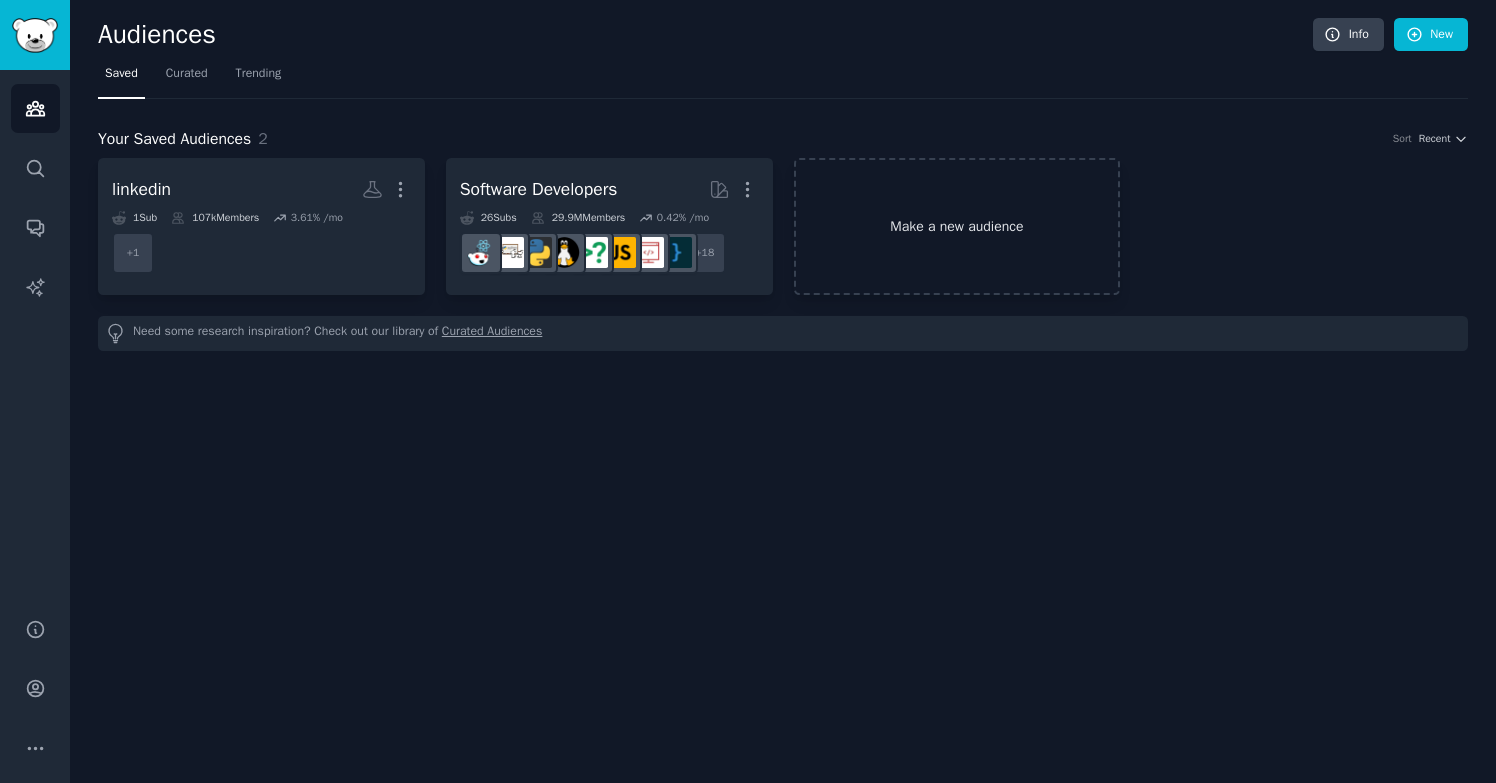 click on "Make a new audience" at bounding box center (957, 226) 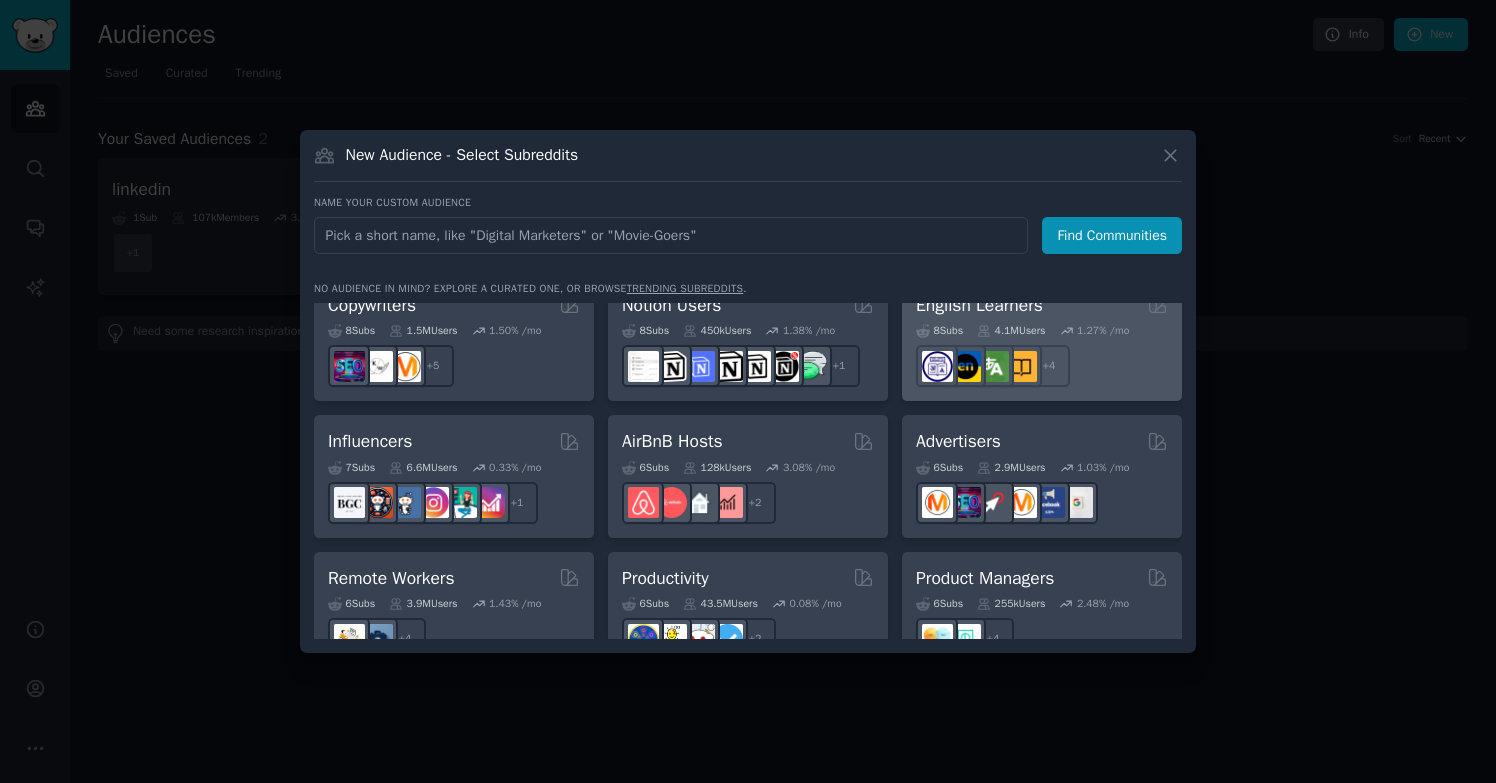 scroll, scrollTop: 1561, scrollLeft: 0, axis: vertical 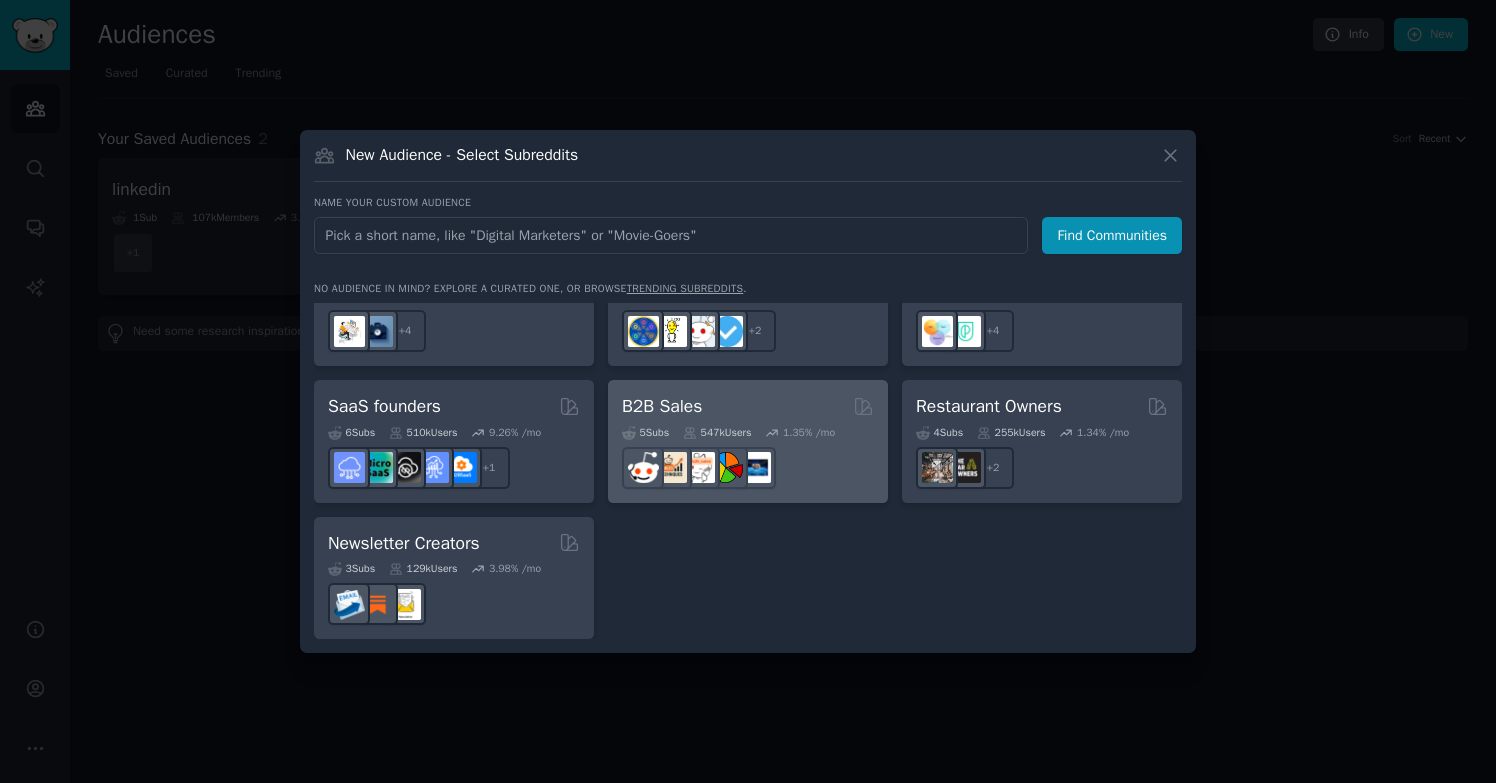 click on "B2B Sales" at bounding box center (748, 406) 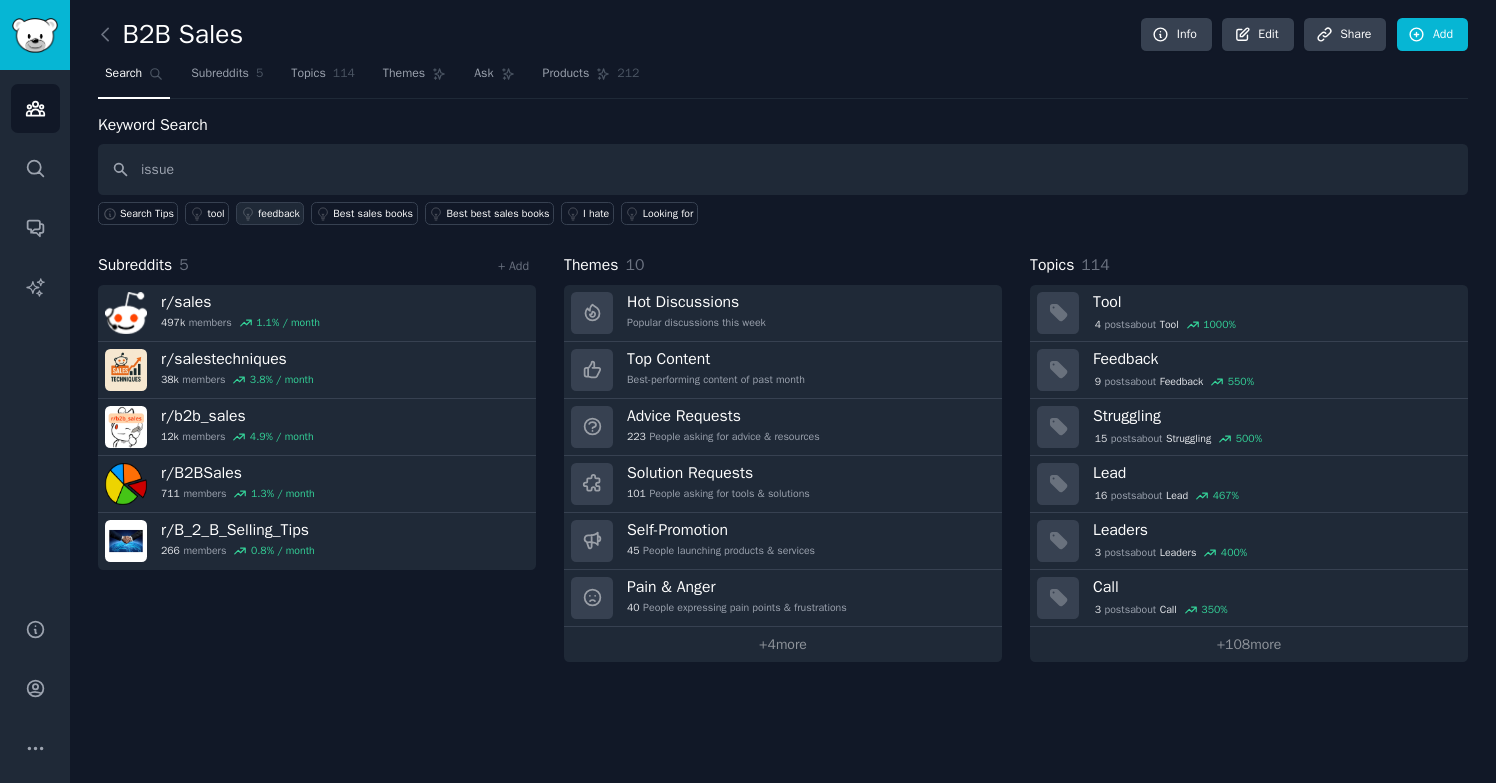type on "issue" 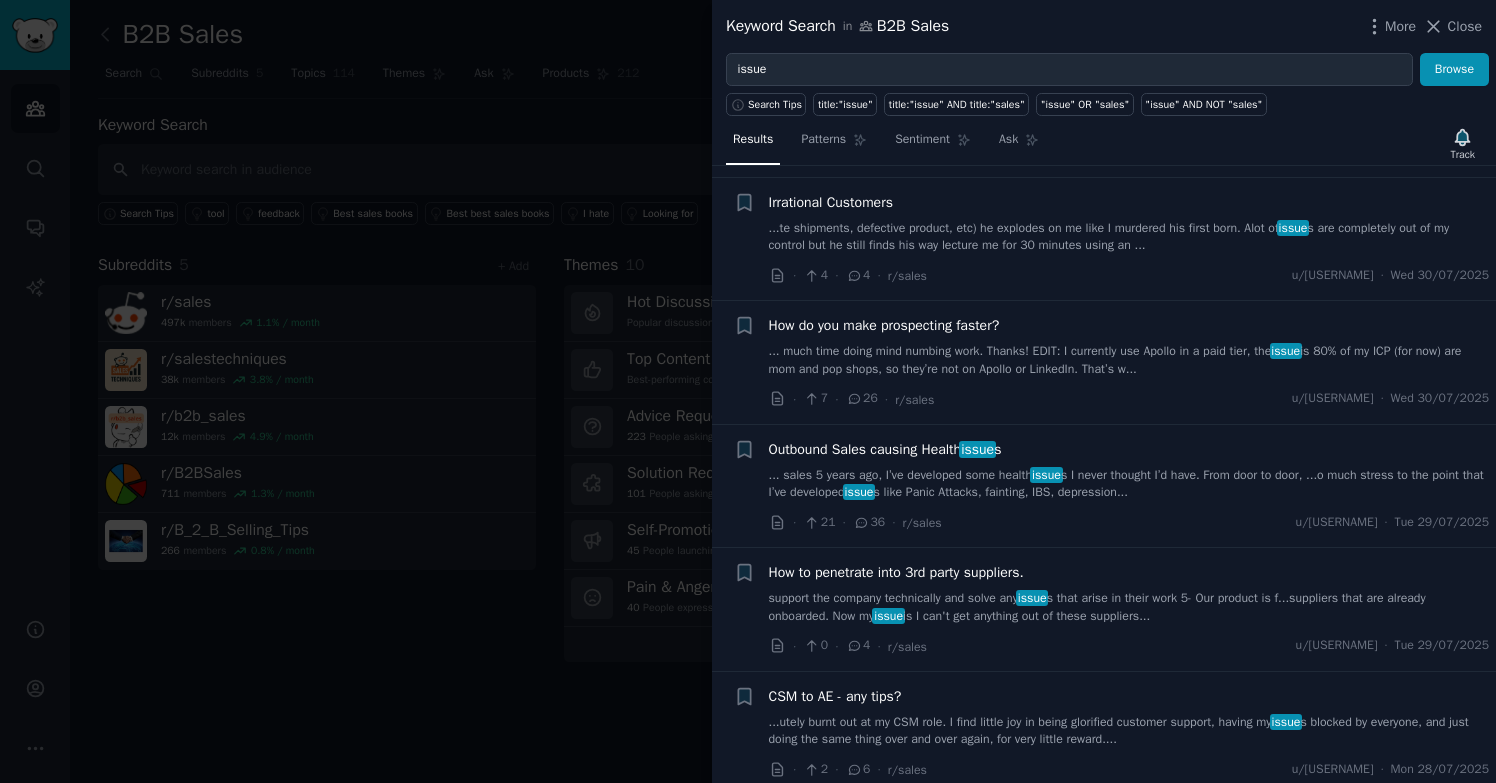 scroll, scrollTop: 523, scrollLeft: 0, axis: vertical 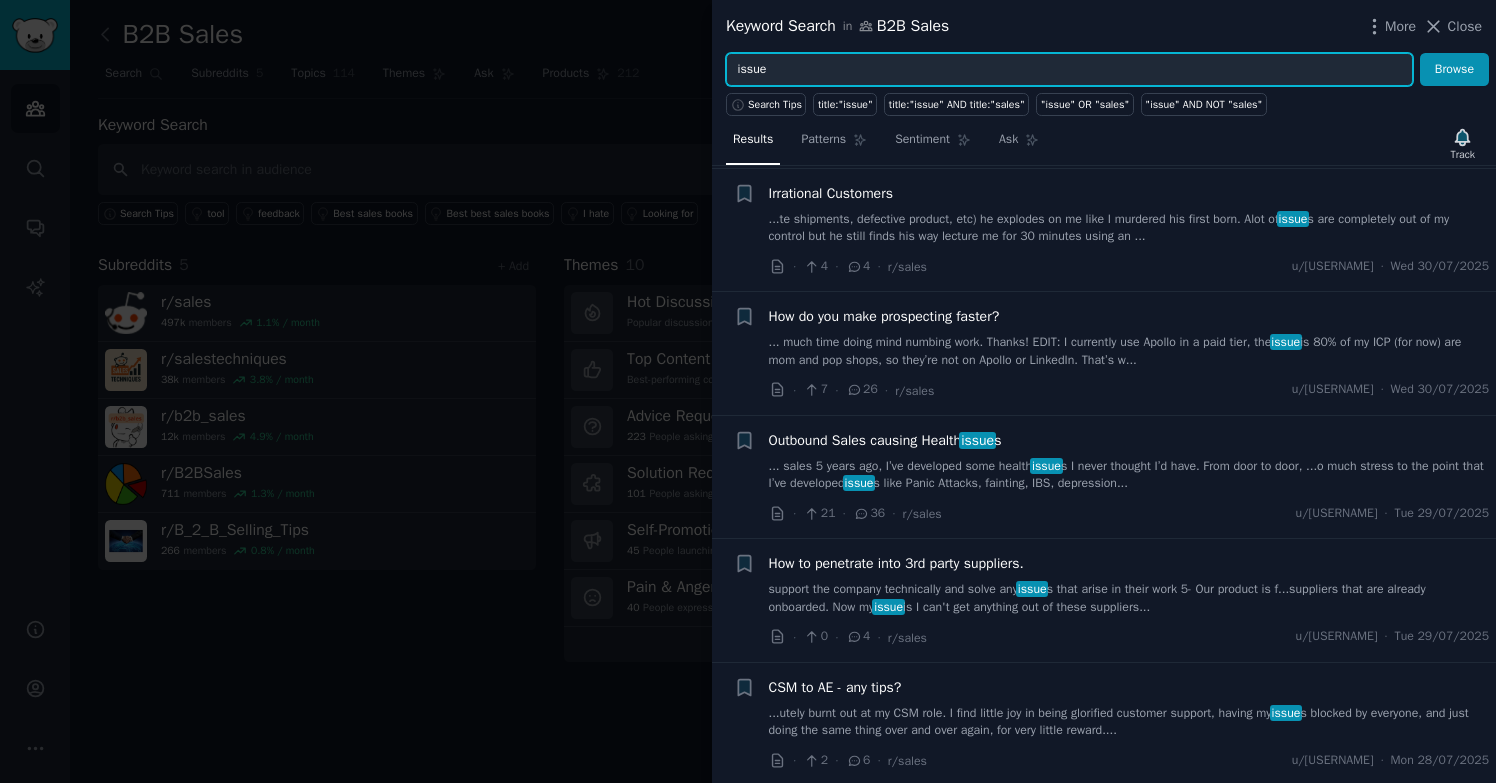 click on "issue" at bounding box center (1069, 70) 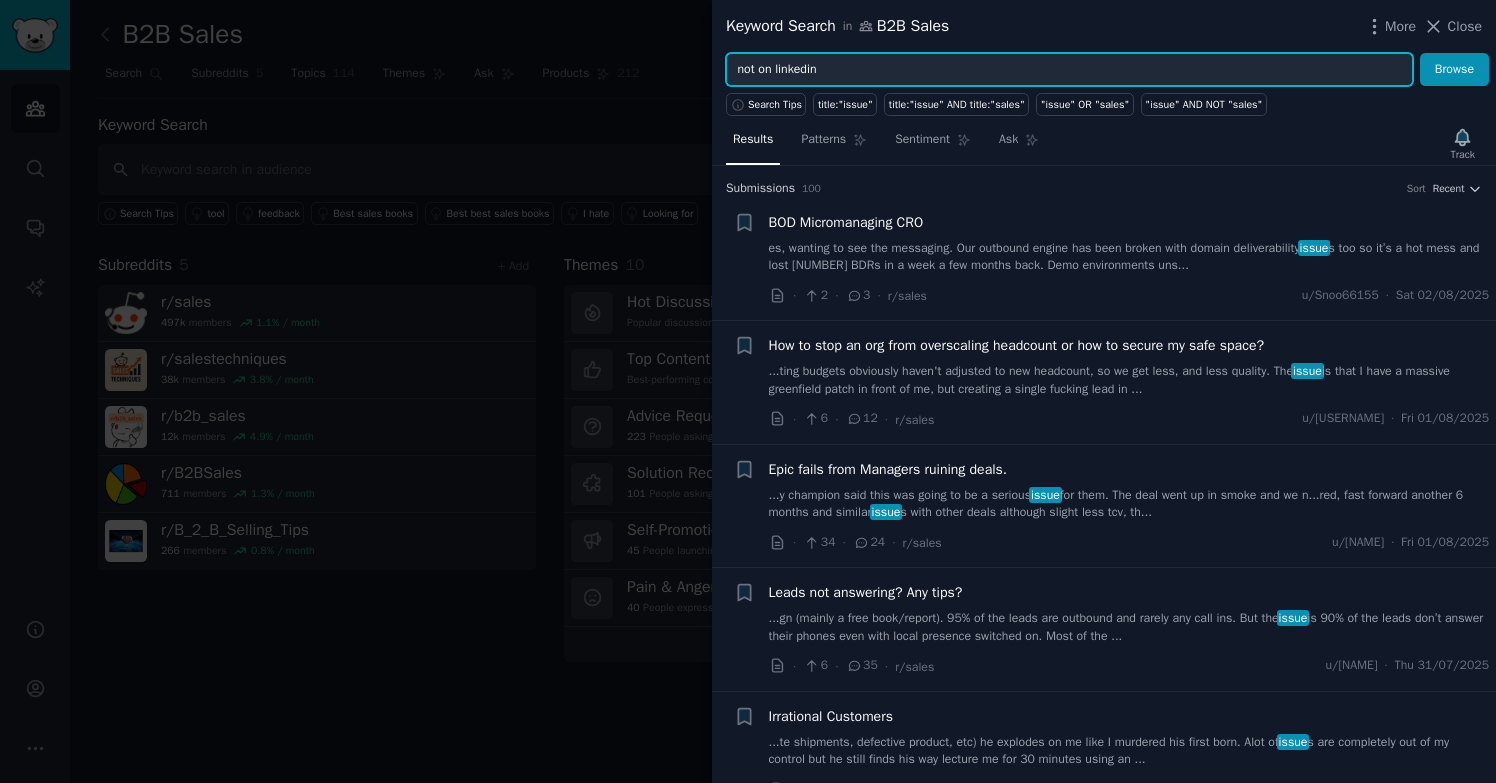 click on "Browse" at bounding box center [1454, 70] 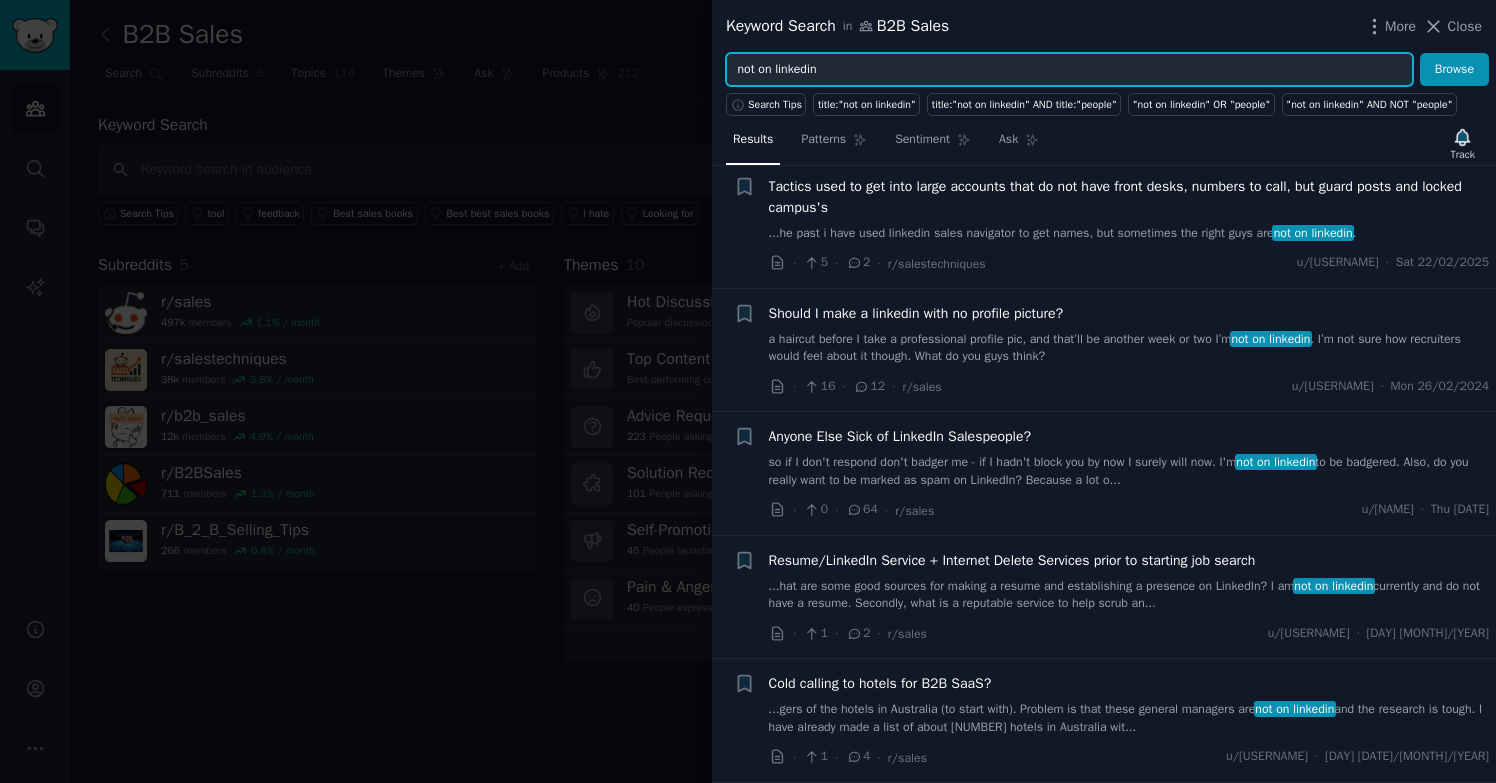 scroll, scrollTop: 65, scrollLeft: 0, axis: vertical 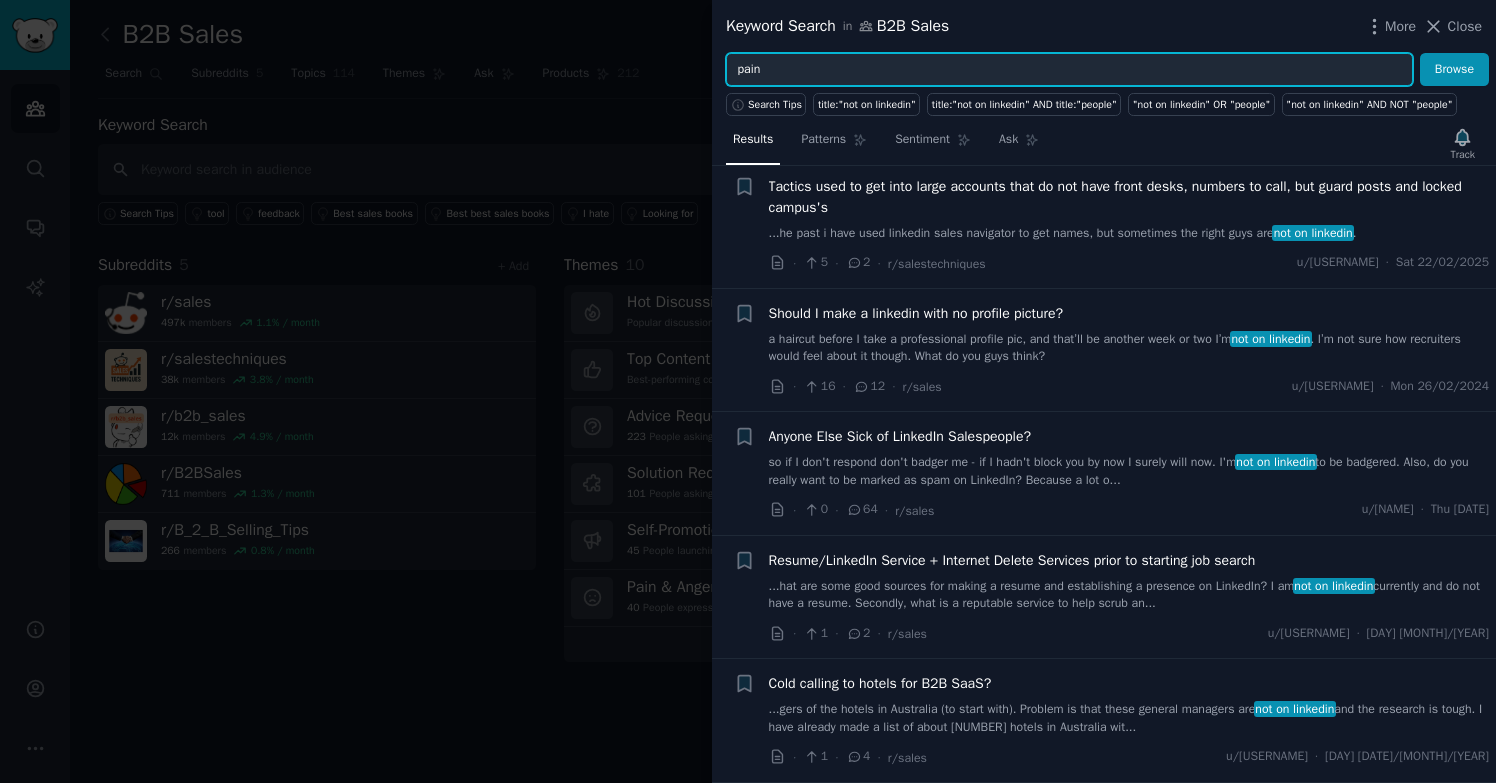 type on "pain" 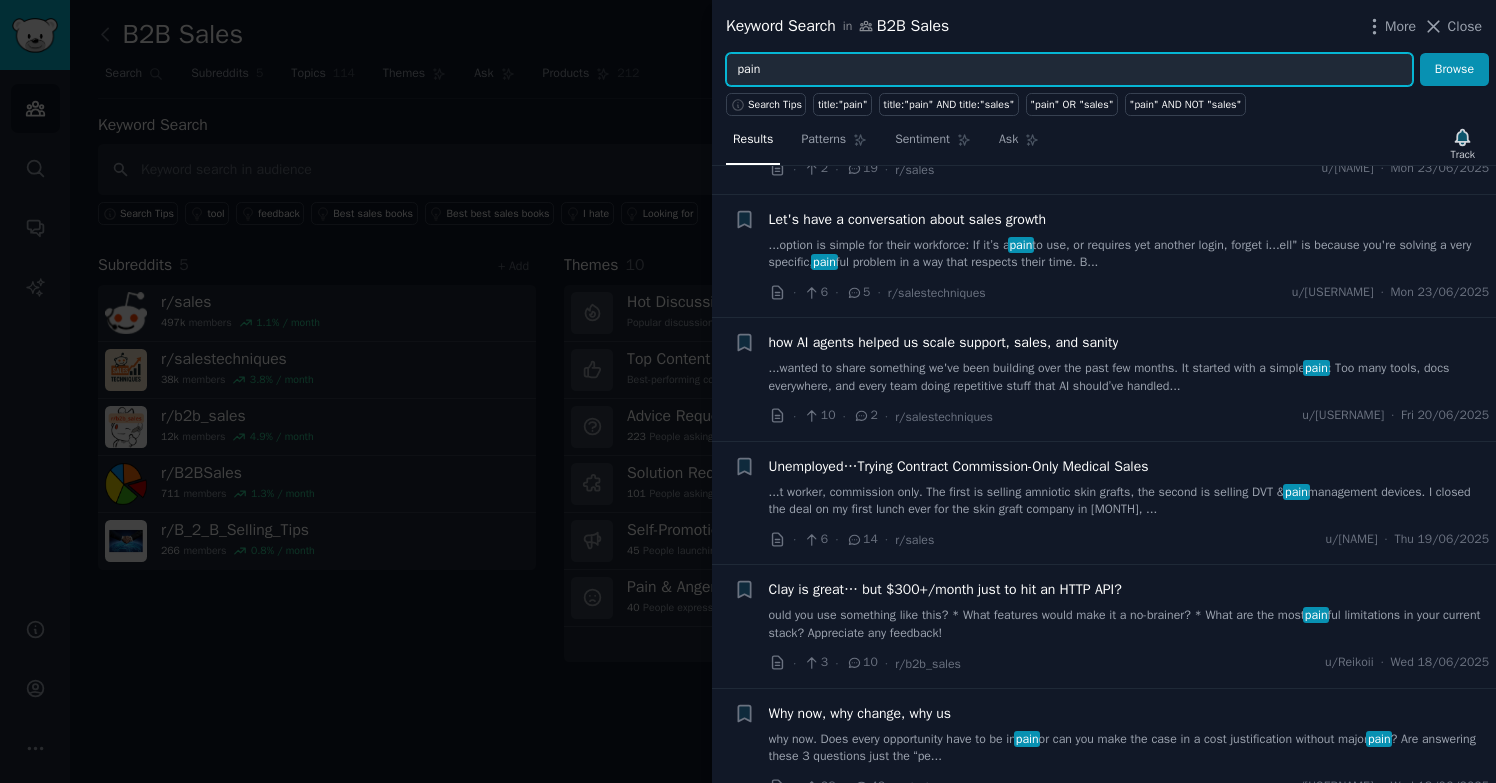 scroll, scrollTop: 4369, scrollLeft: 0, axis: vertical 